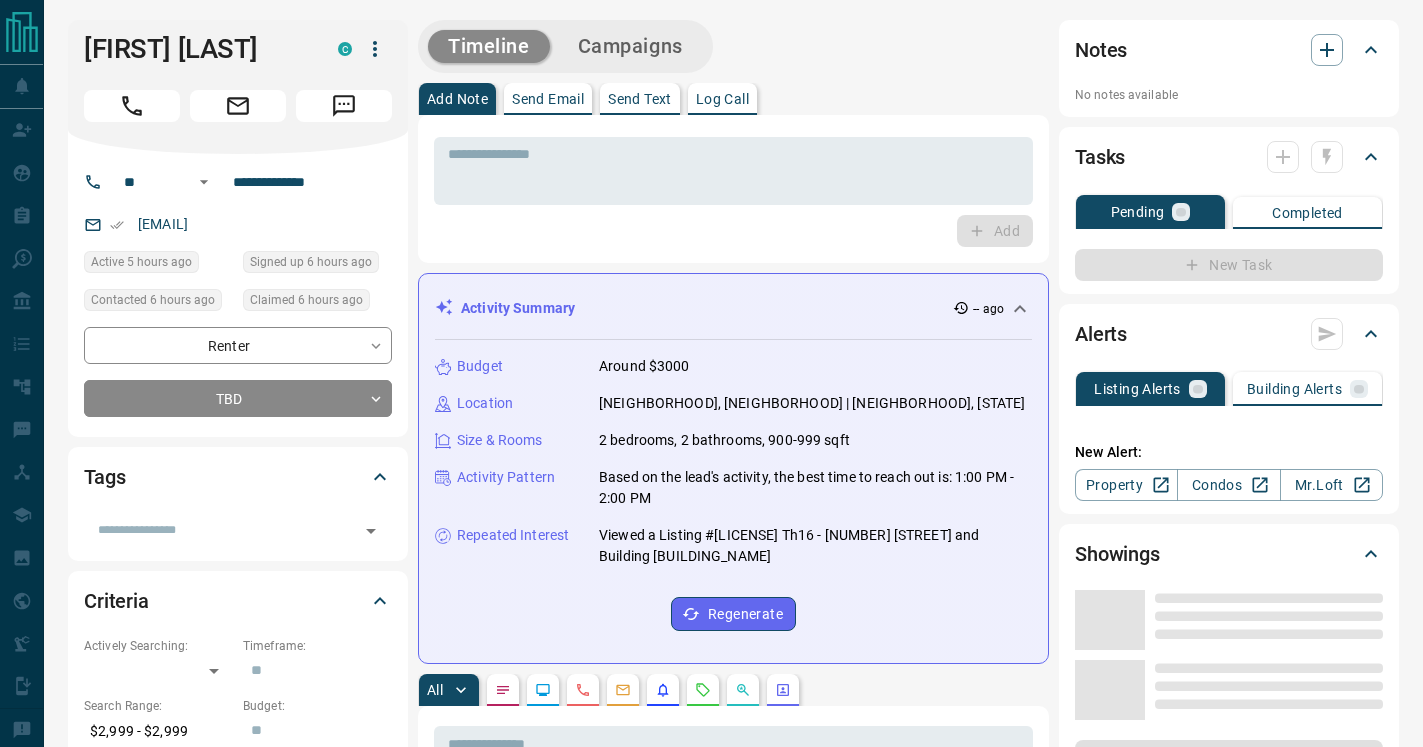 scroll, scrollTop: 0, scrollLeft: 0, axis: both 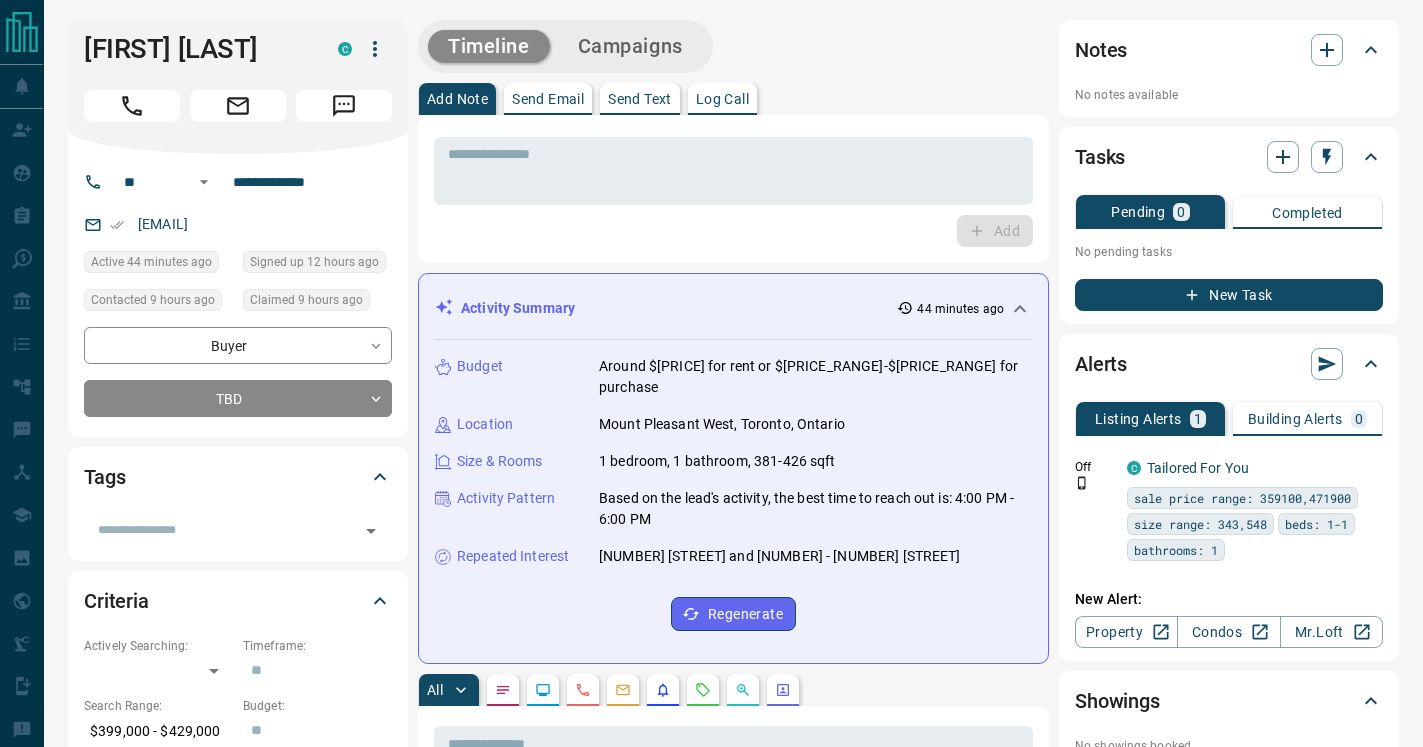 click 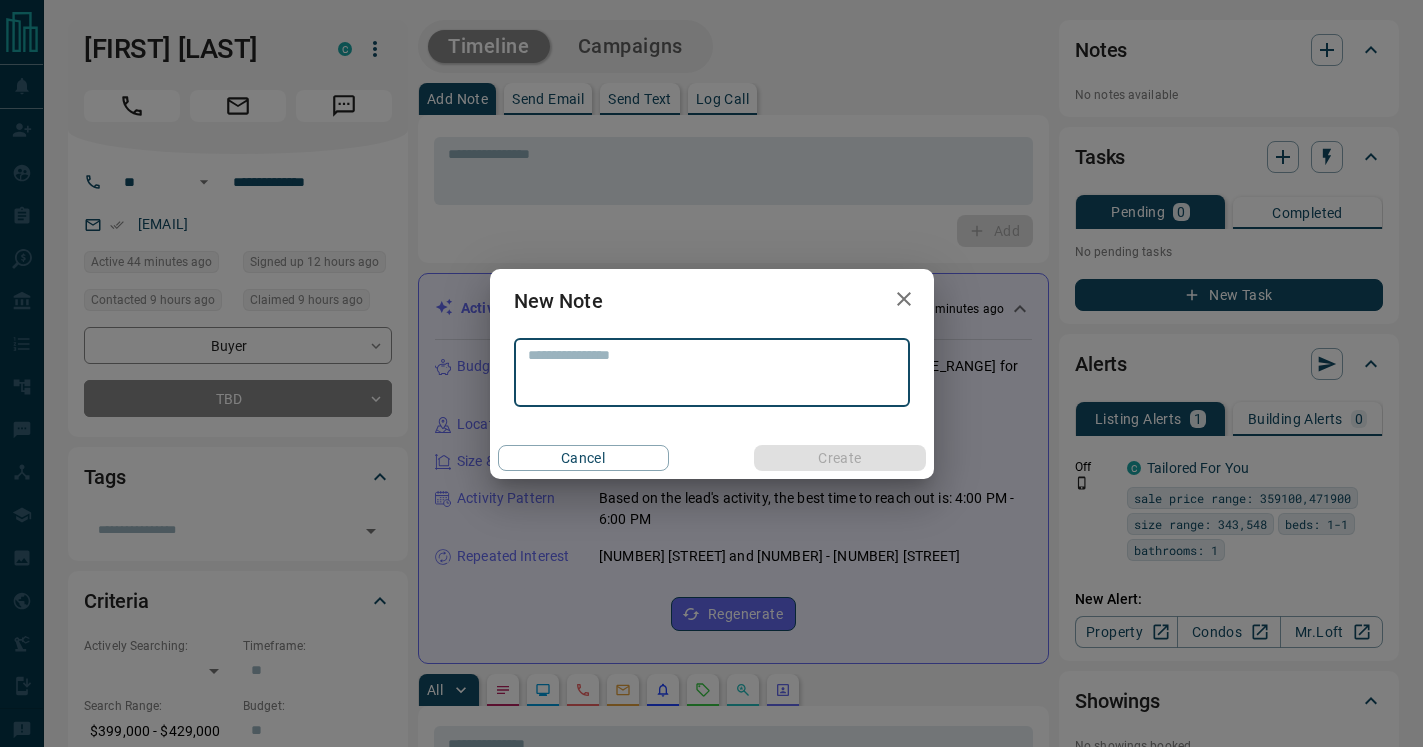click at bounding box center [712, 372] 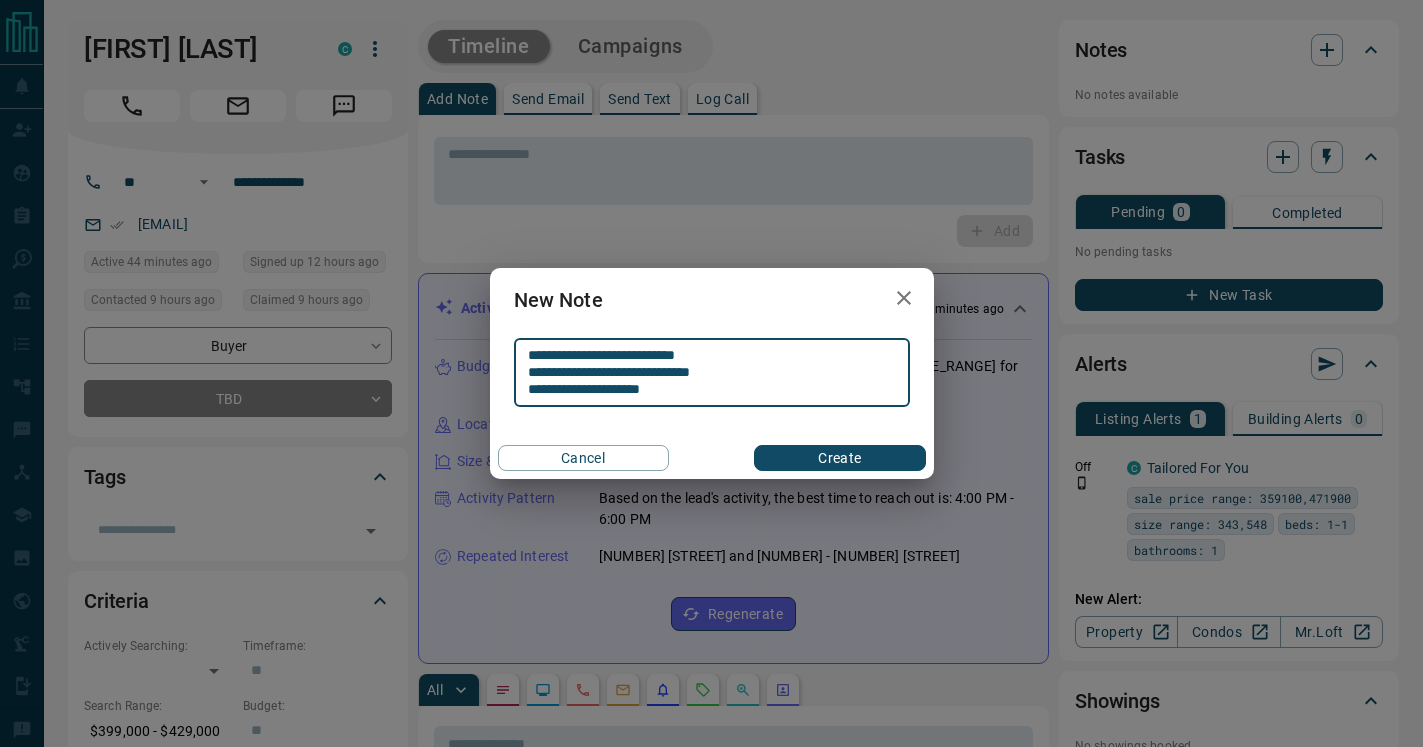 type on "**********" 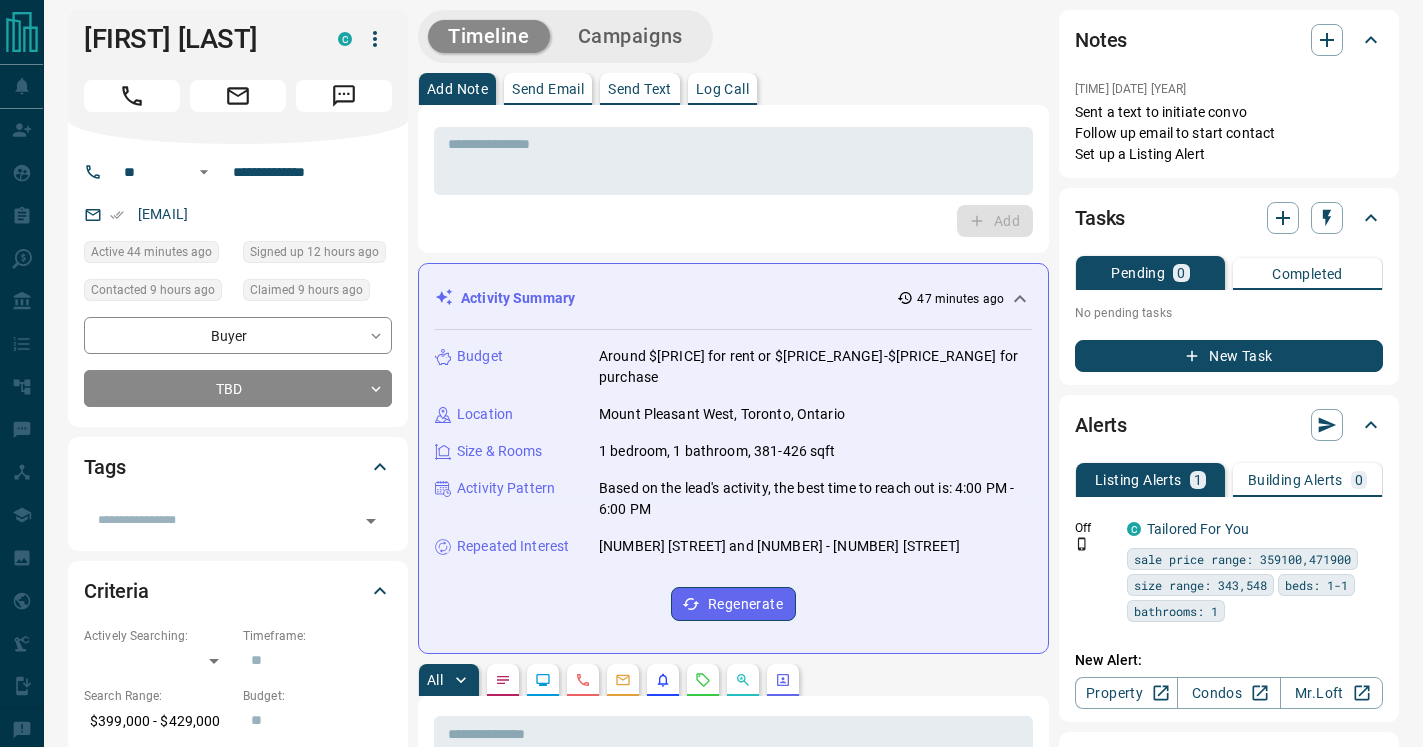 scroll, scrollTop: 14, scrollLeft: 0, axis: vertical 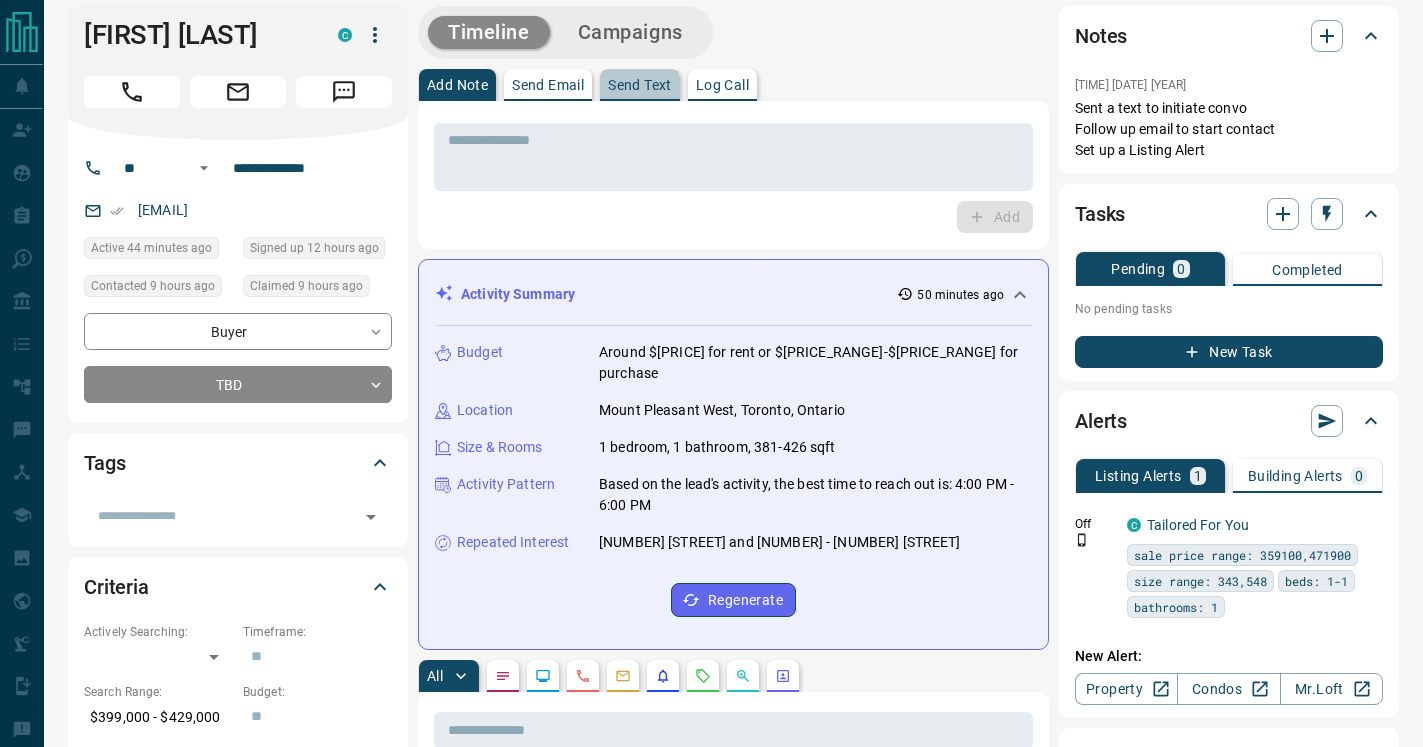click on "Send Text" at bounding box center [640, 85] 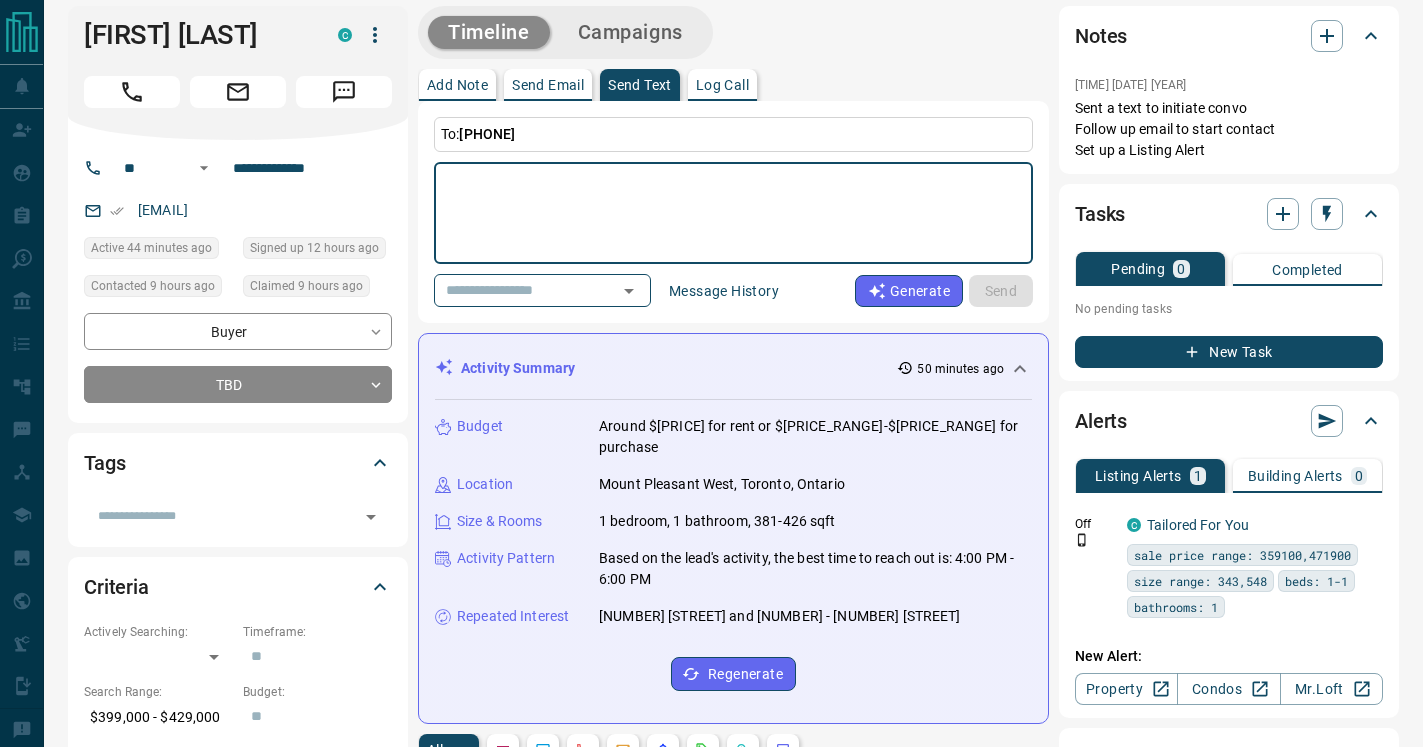 click at bounding box center [733, 213] 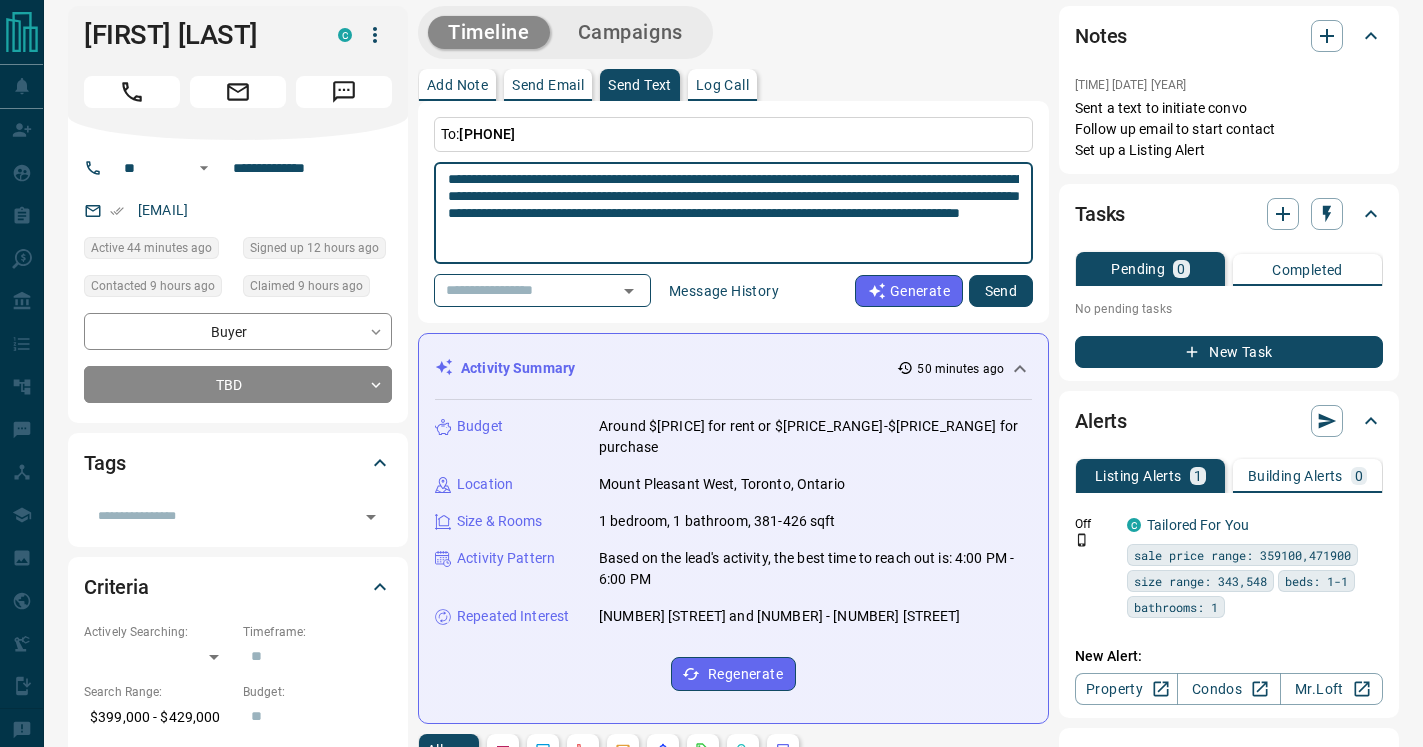 click on "**********" at bounding box center [733, 213] 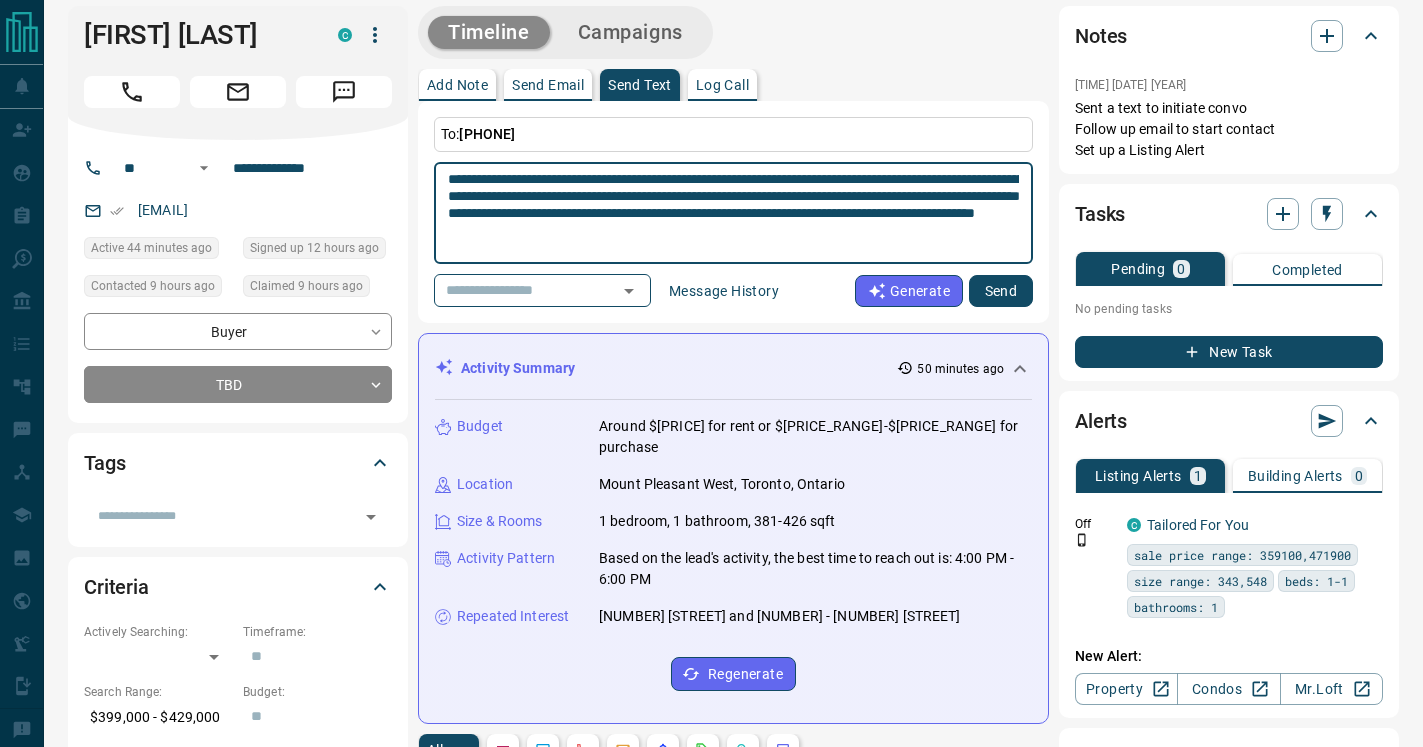 drag, startPoint x: 877, startPoint y: 223, endPoint x: 443, endPoint y: 160, distance: 438.54874 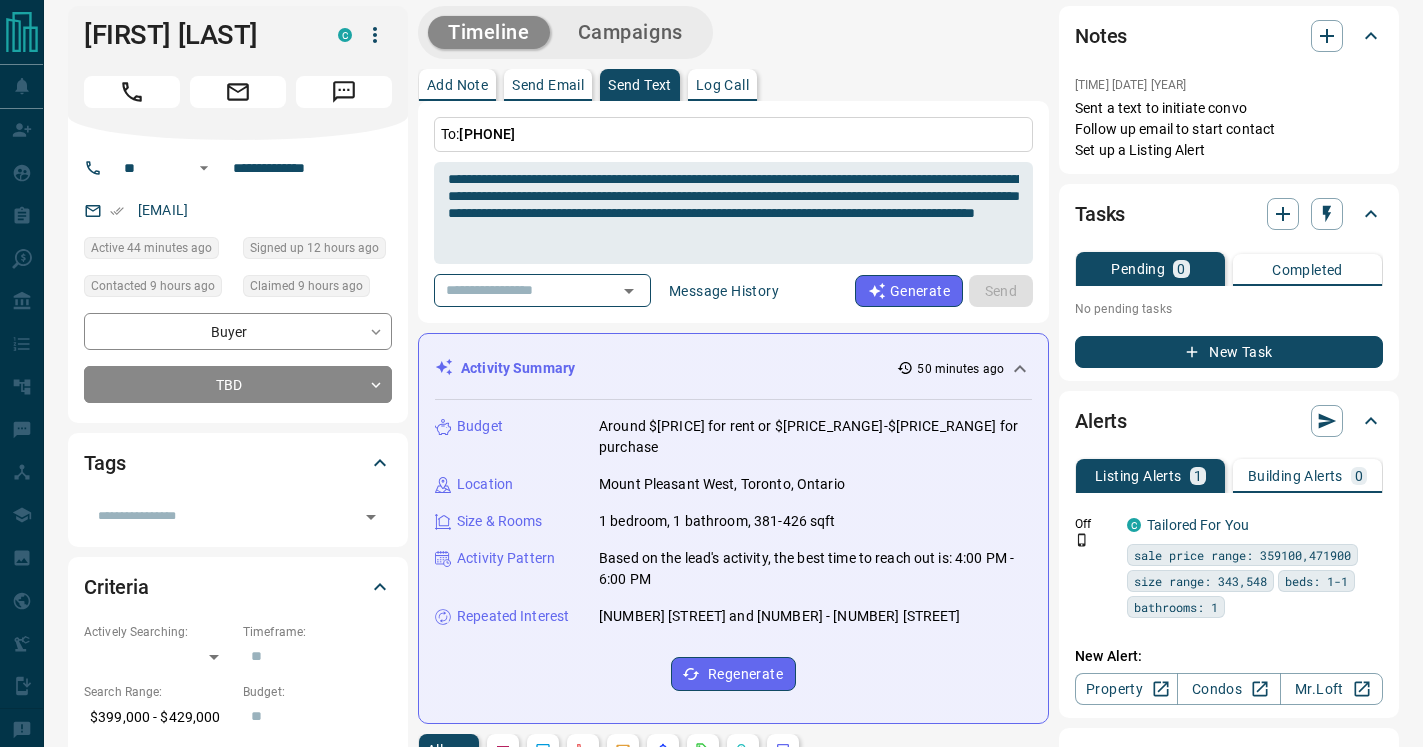 type 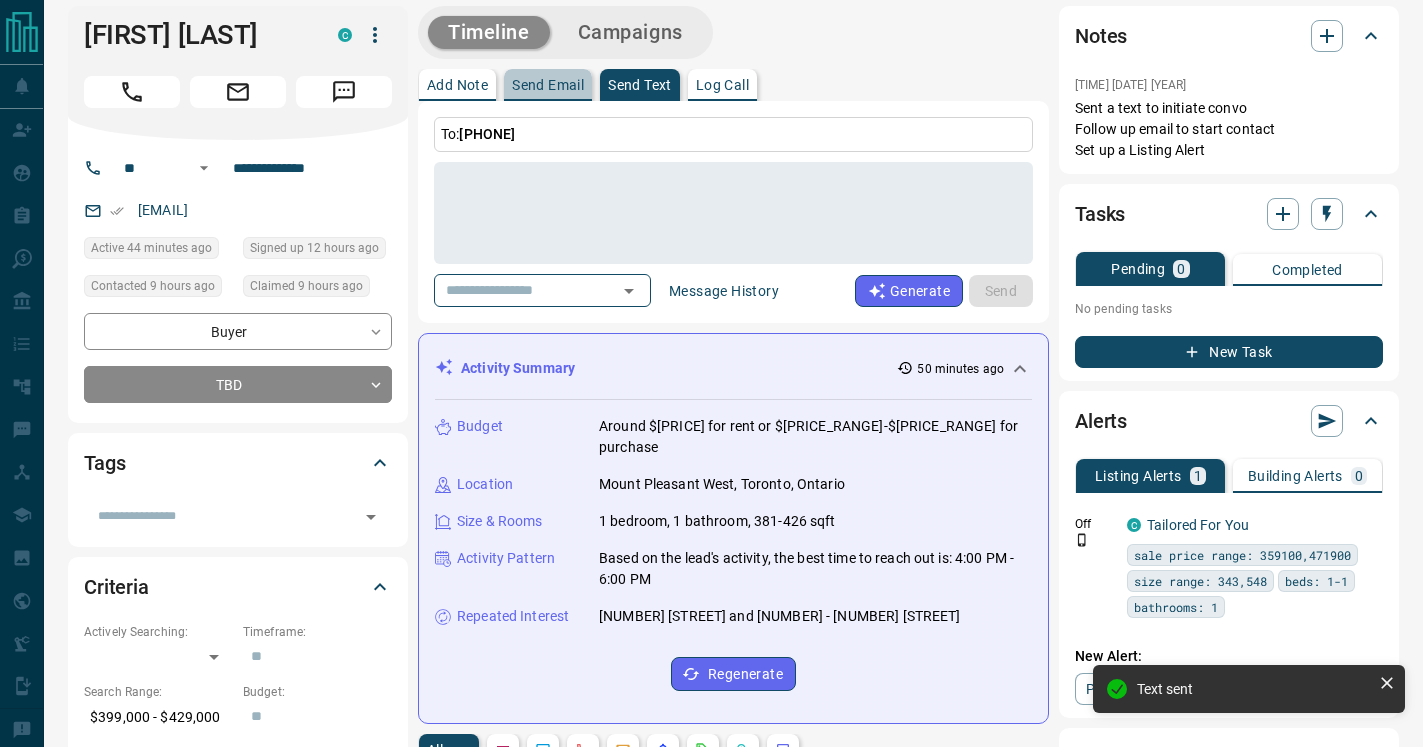 click on "Send Email" at bounding box center (548, 85) 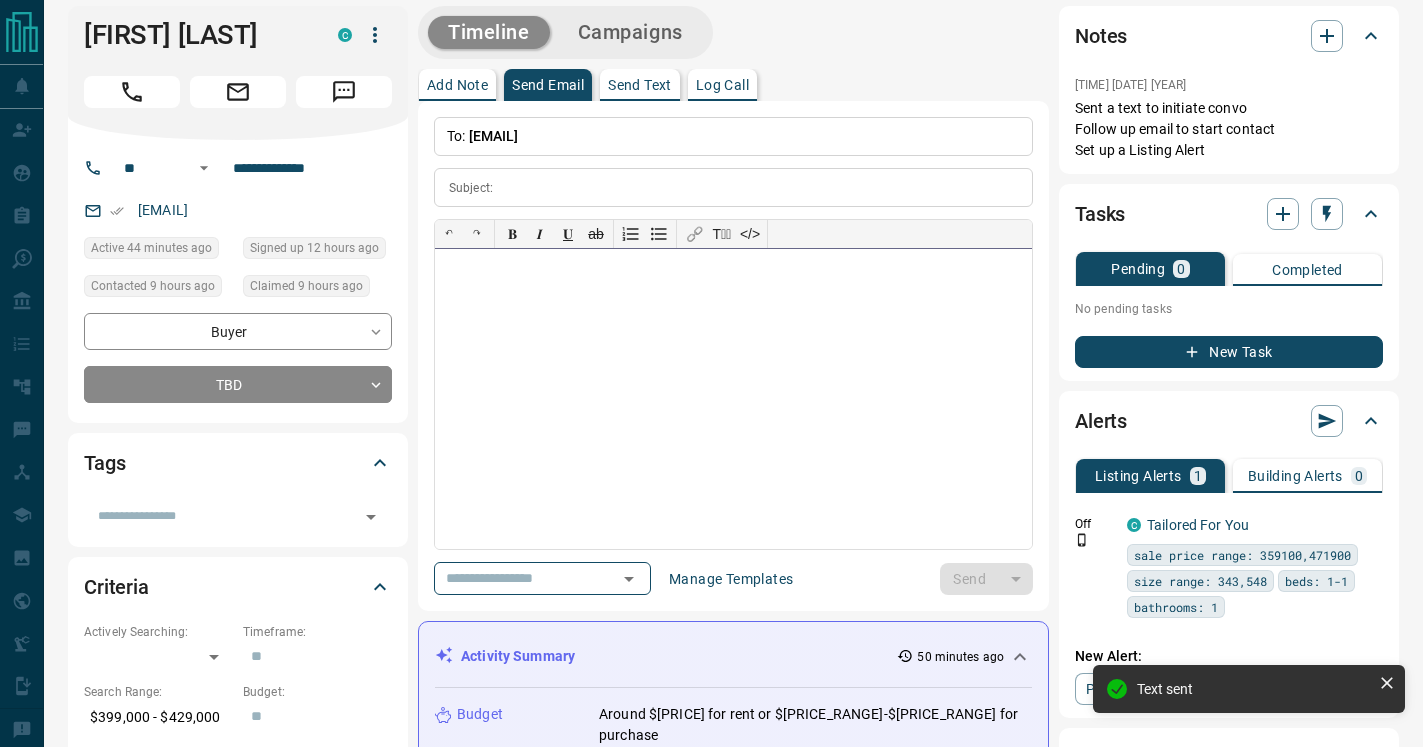 click at bounding box center (733, 399) 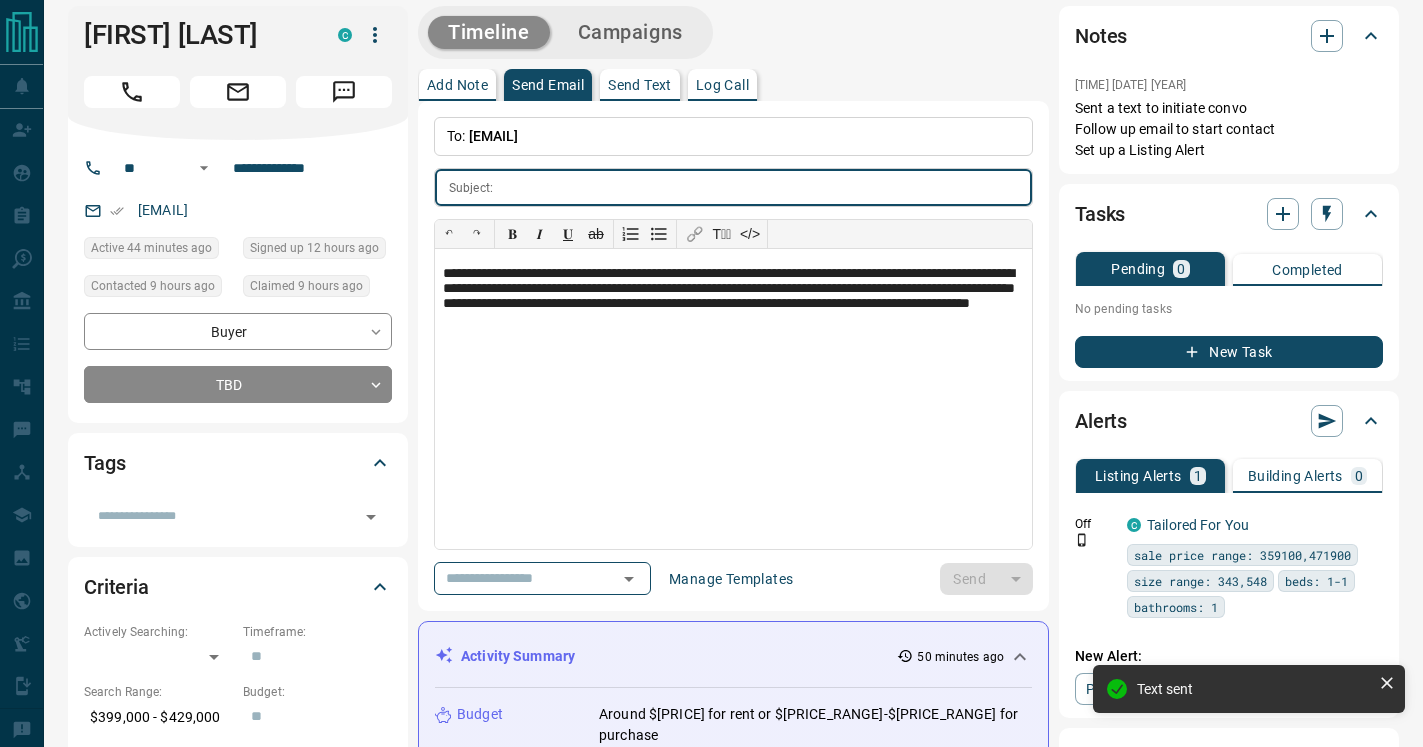 click at bounding box center (766, 187) 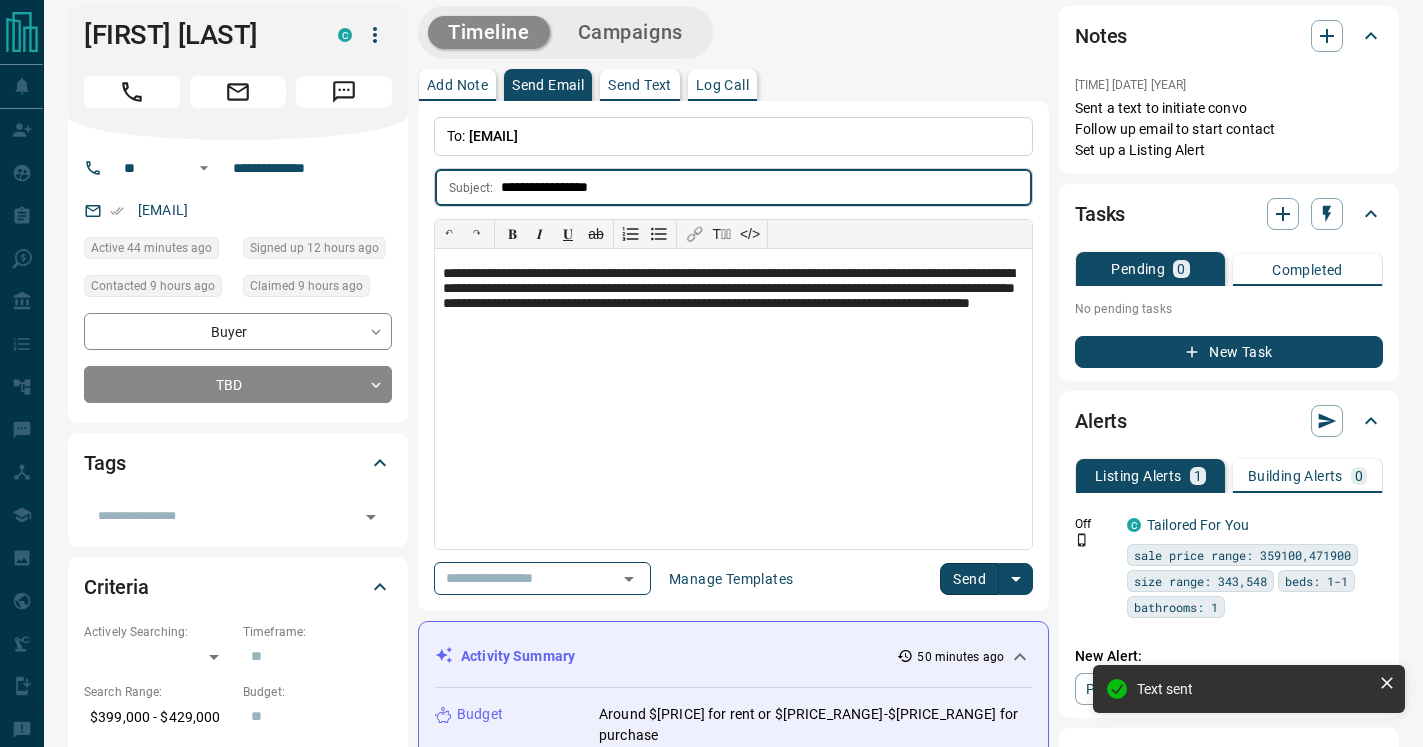 type on "**********" 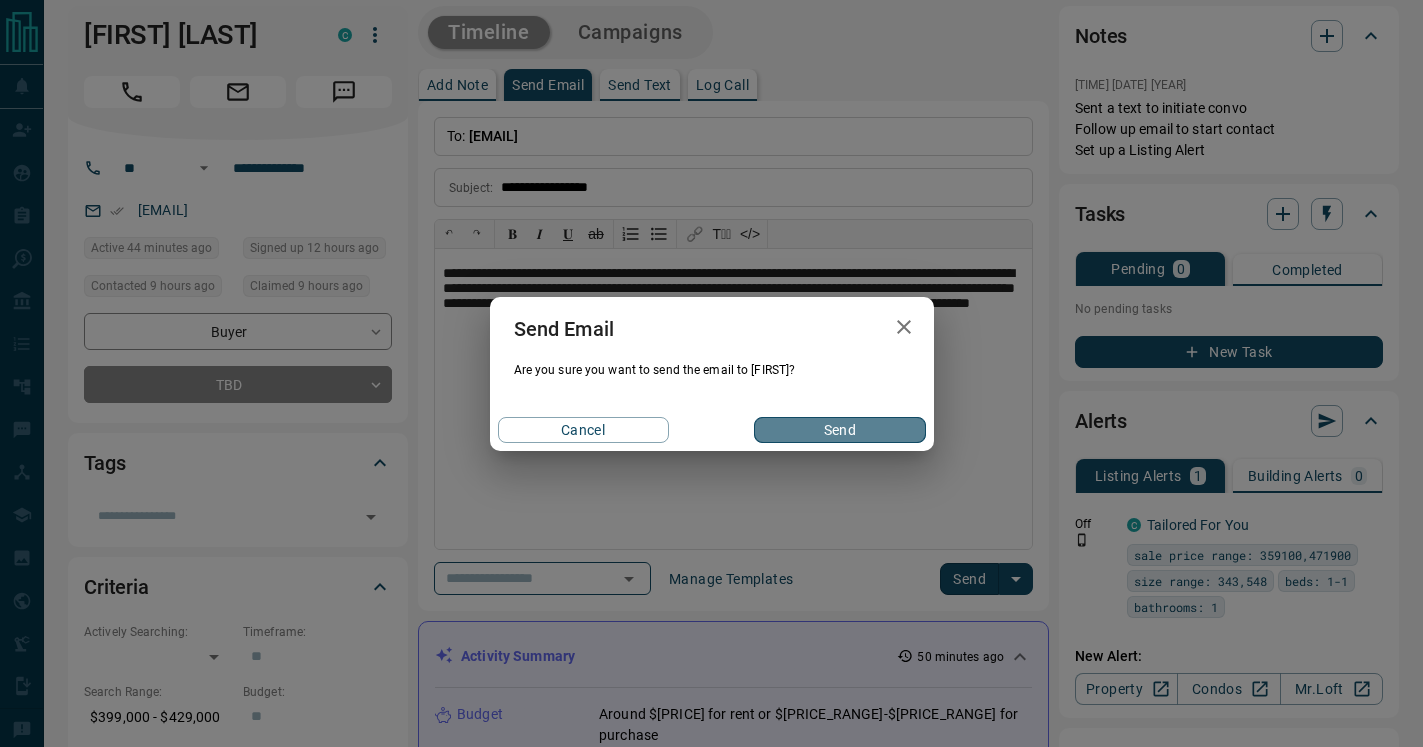 click on "Send" at bounding box center (839, 430) 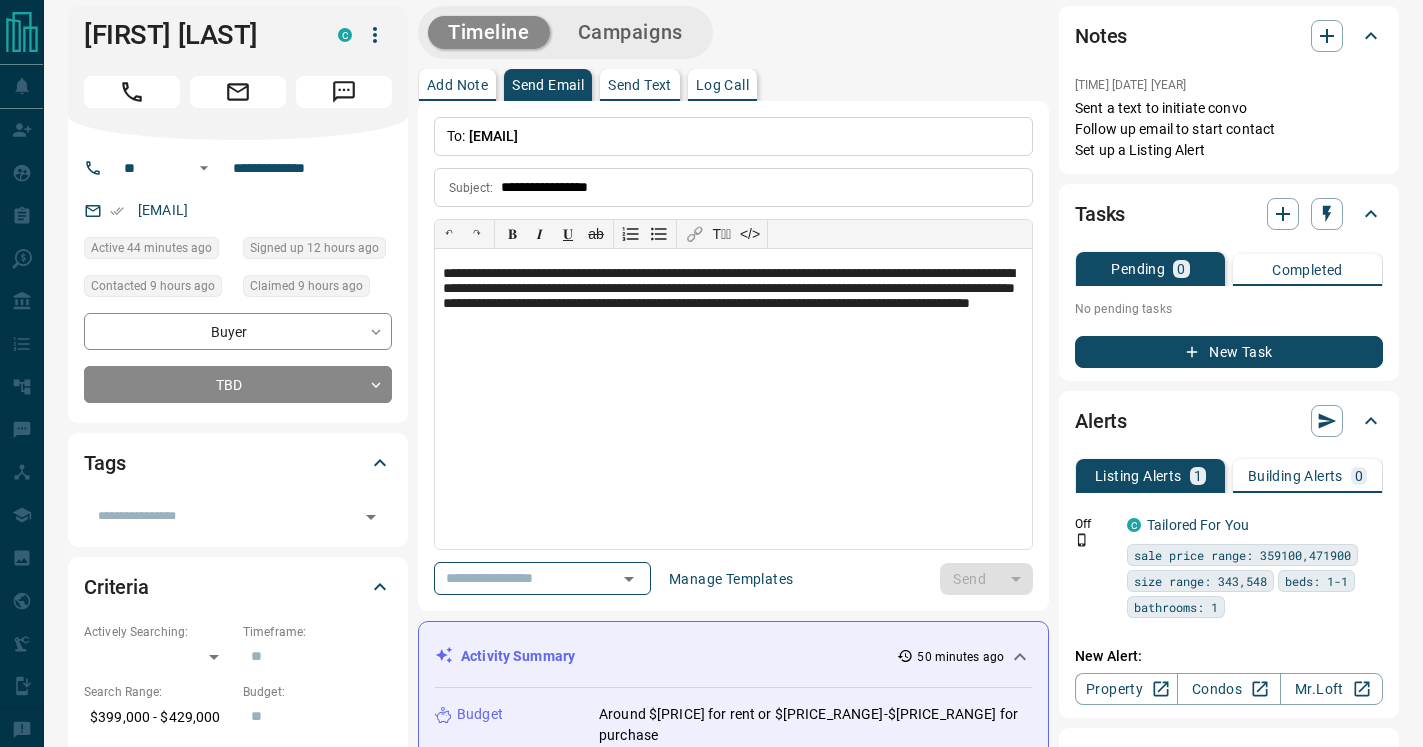 type 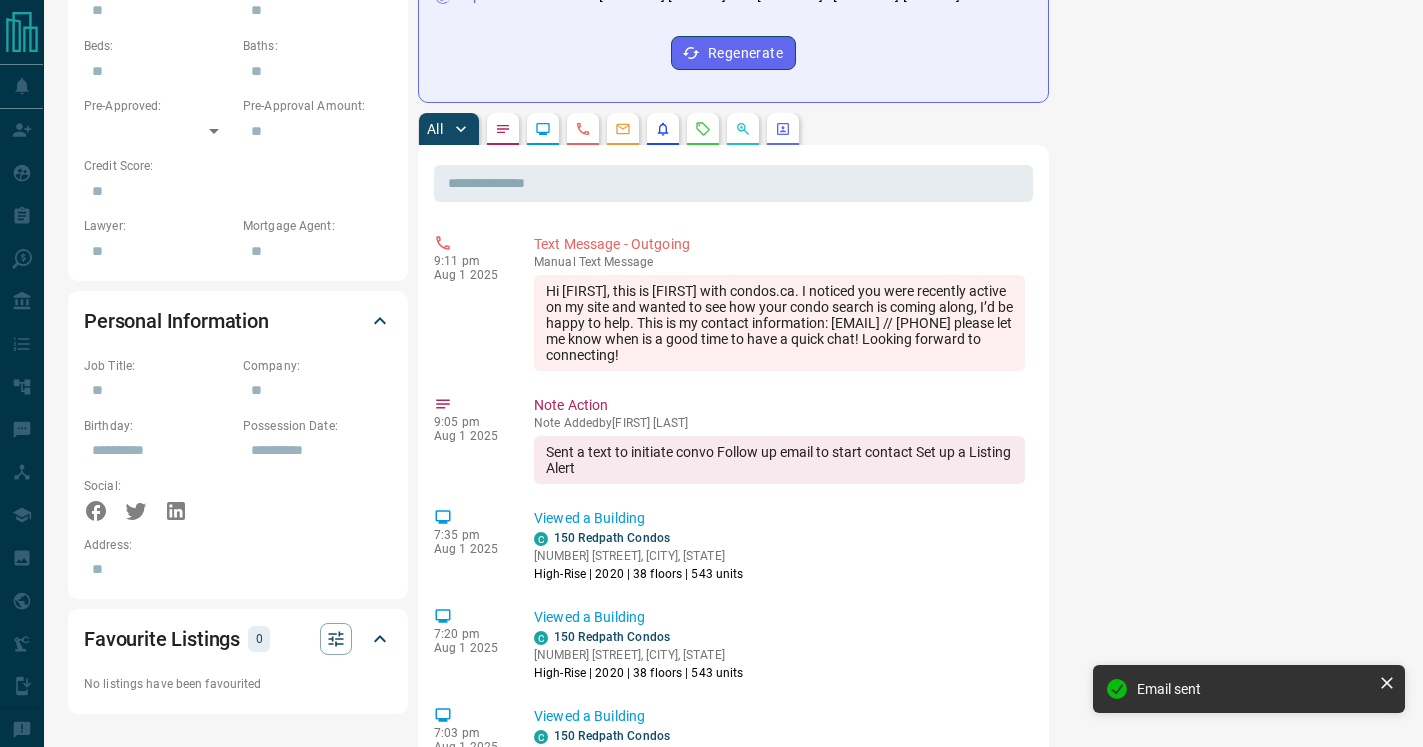 scroll, scrollTop: 1043, scrollLeft: 0, axis: vertical 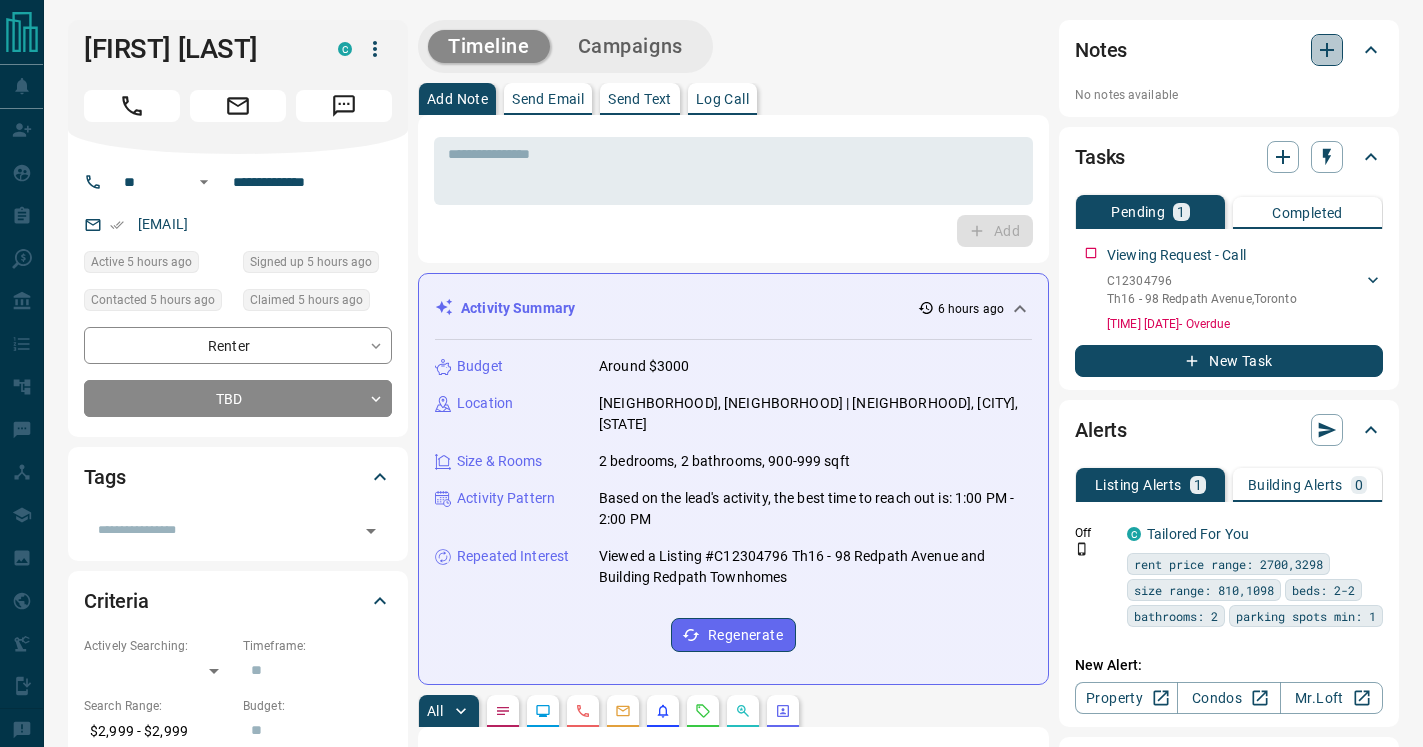click 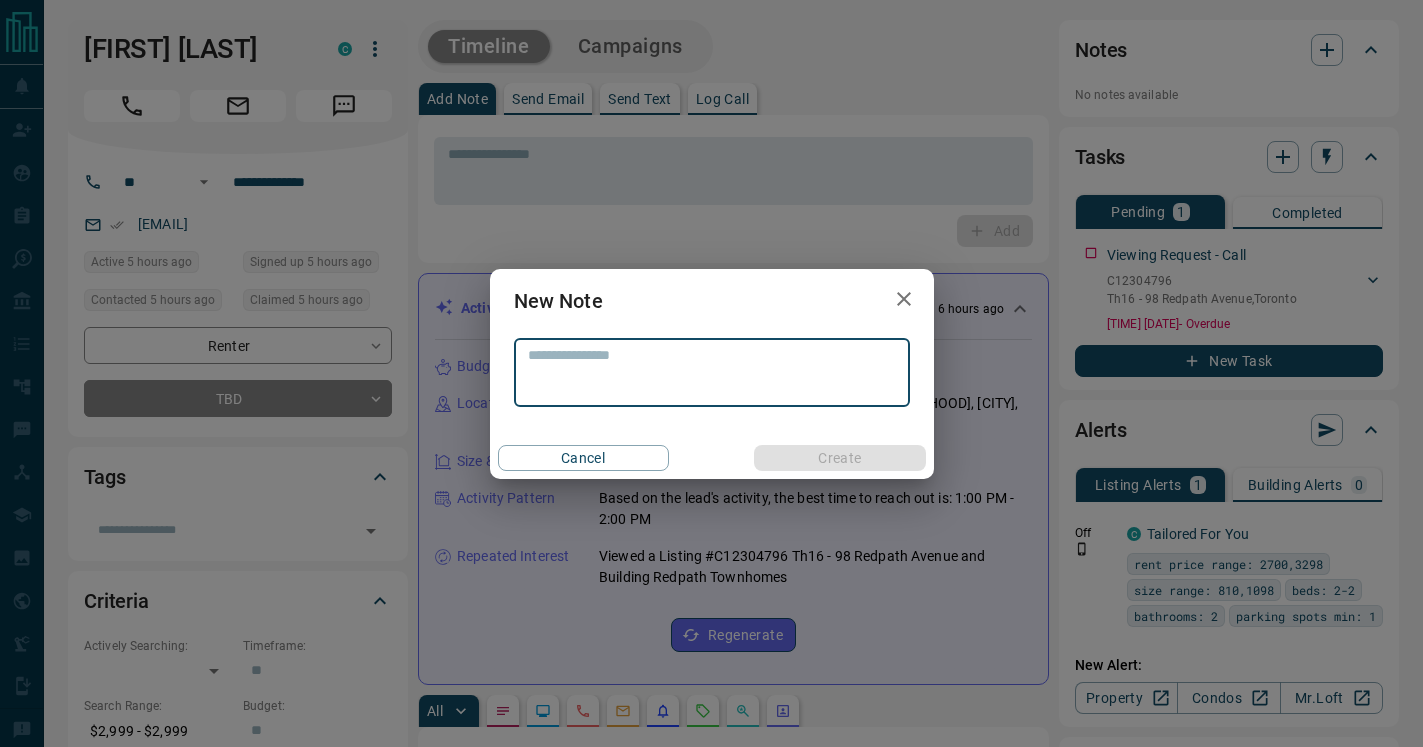 click at bounding box center (712, 372) 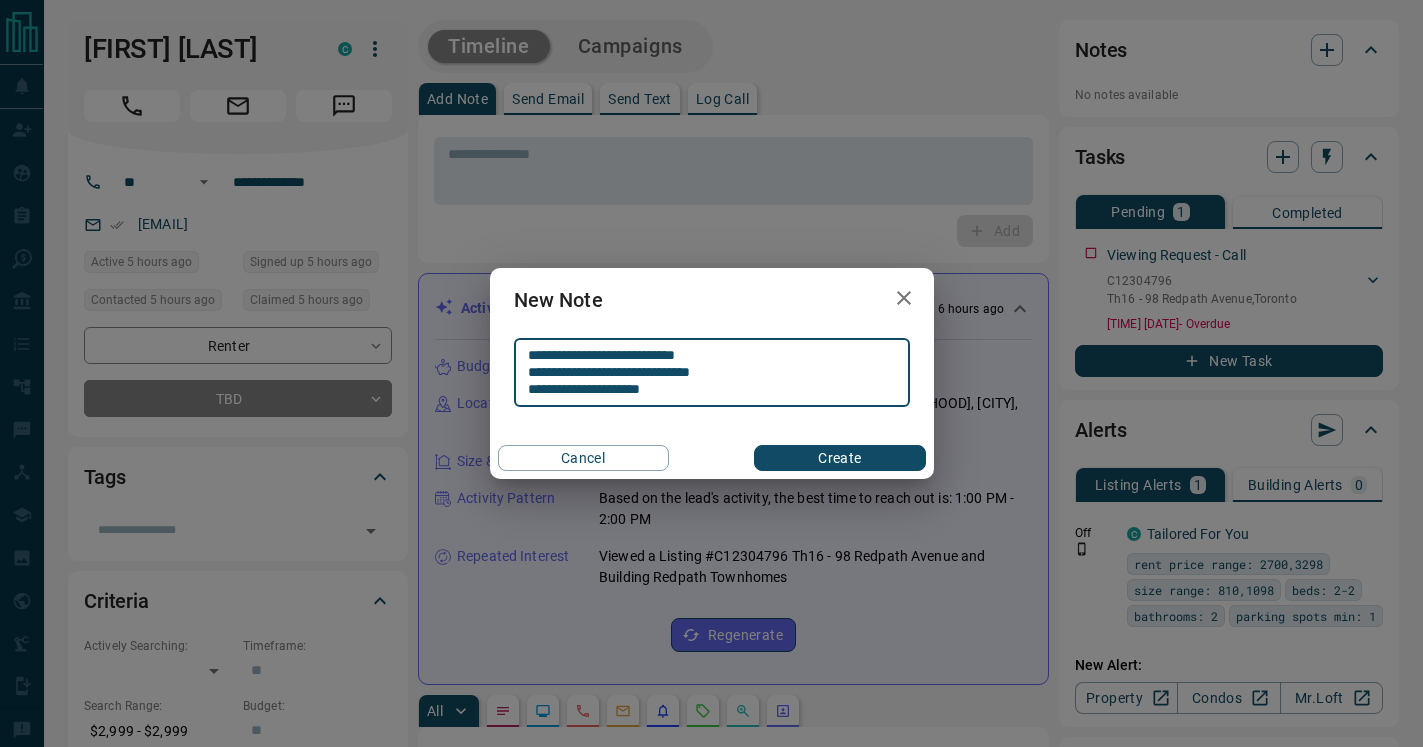 type on "**********" 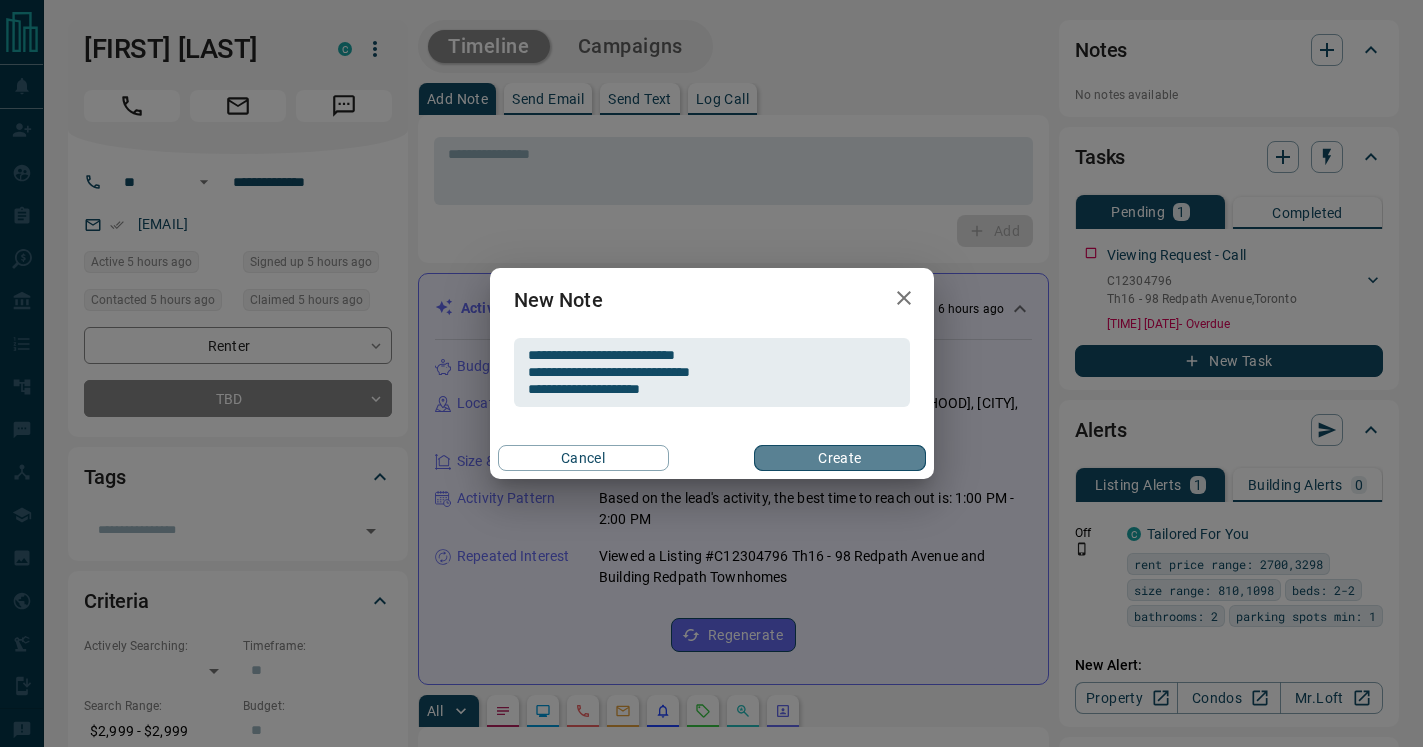 click on "Create" at bounding box center (839, 458) 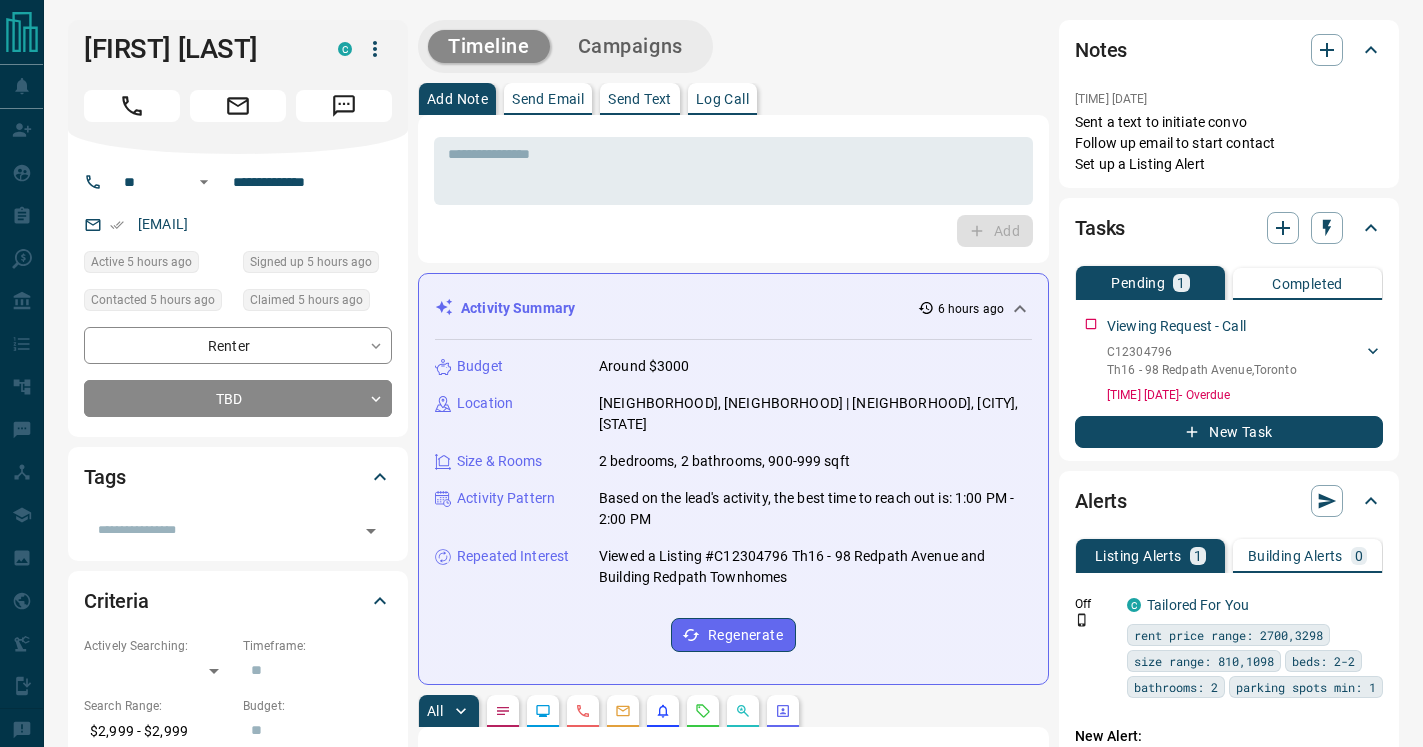 click on "Send Text" at bounding box center (640, 99) 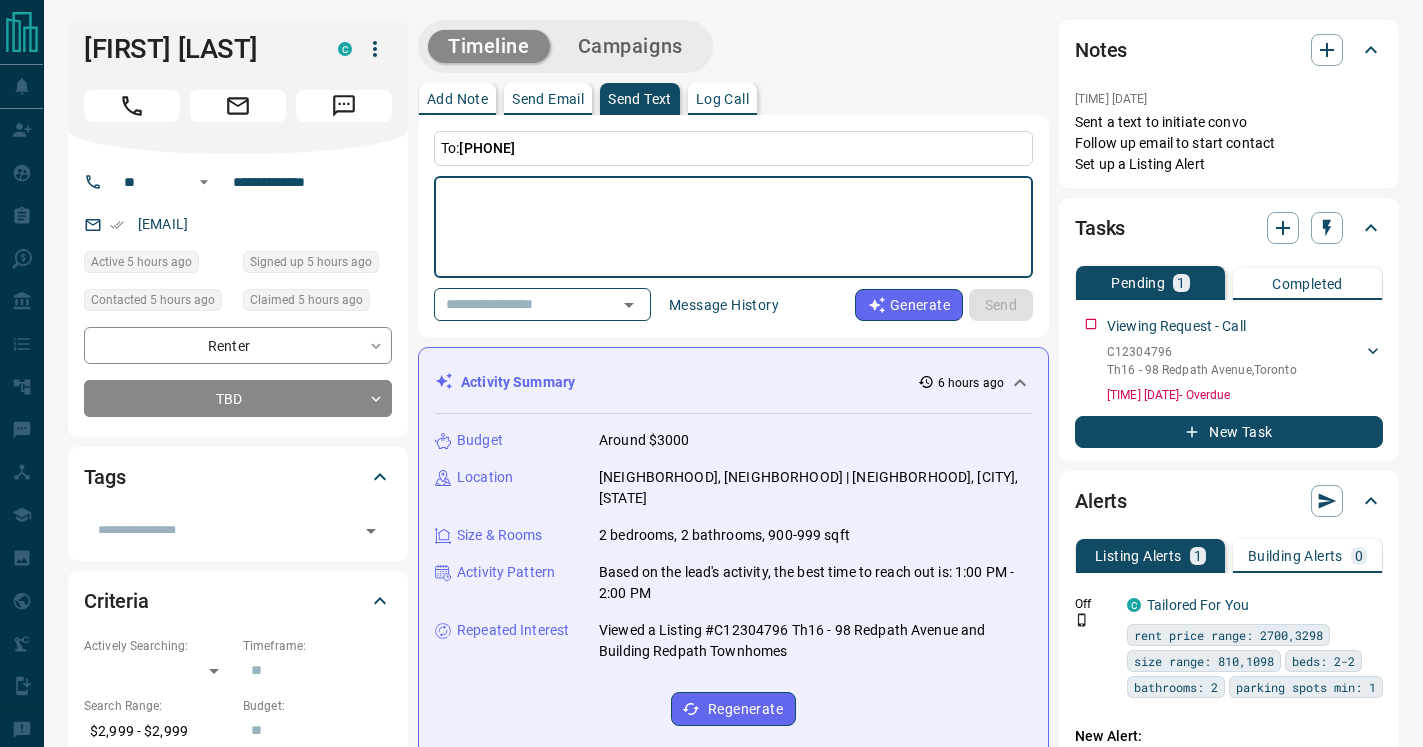click at bounding box center [733, 227] 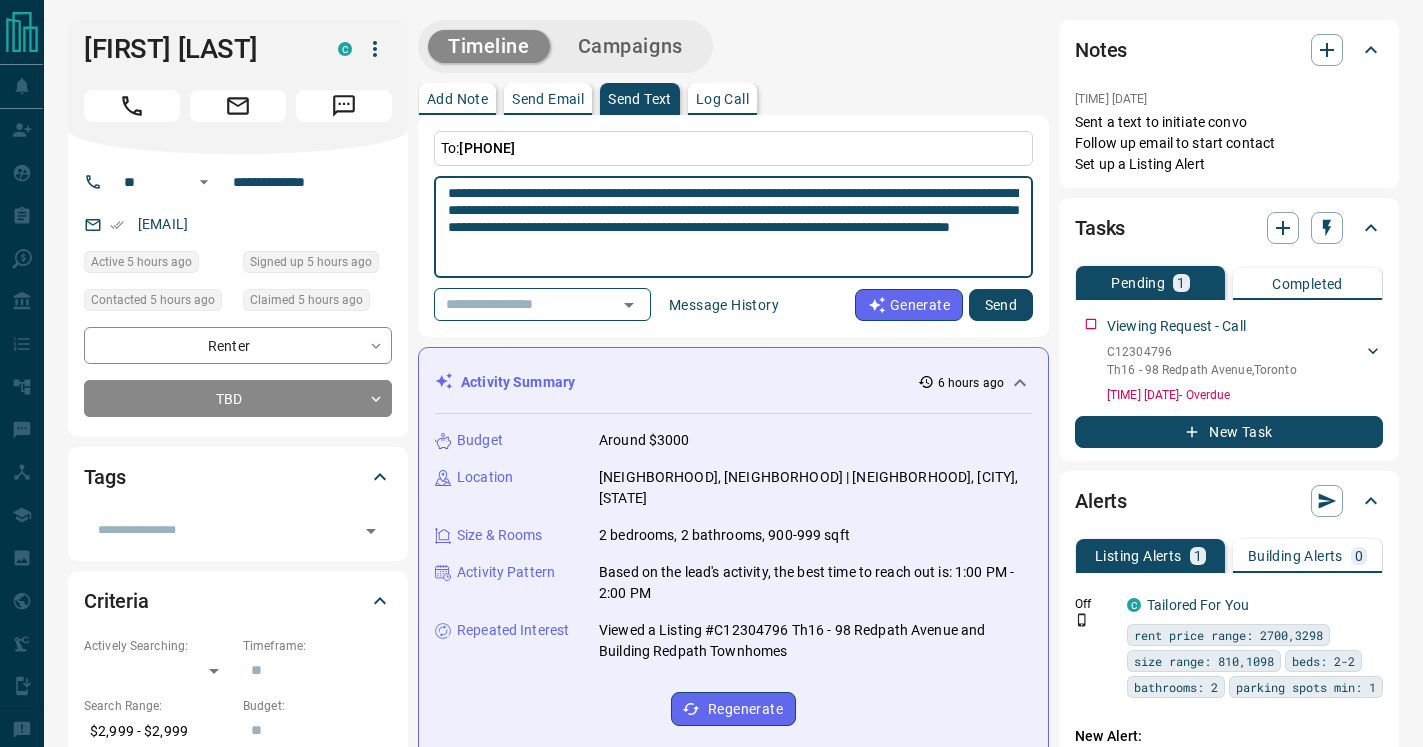 click on "**********" at bounding box center (733, 227) 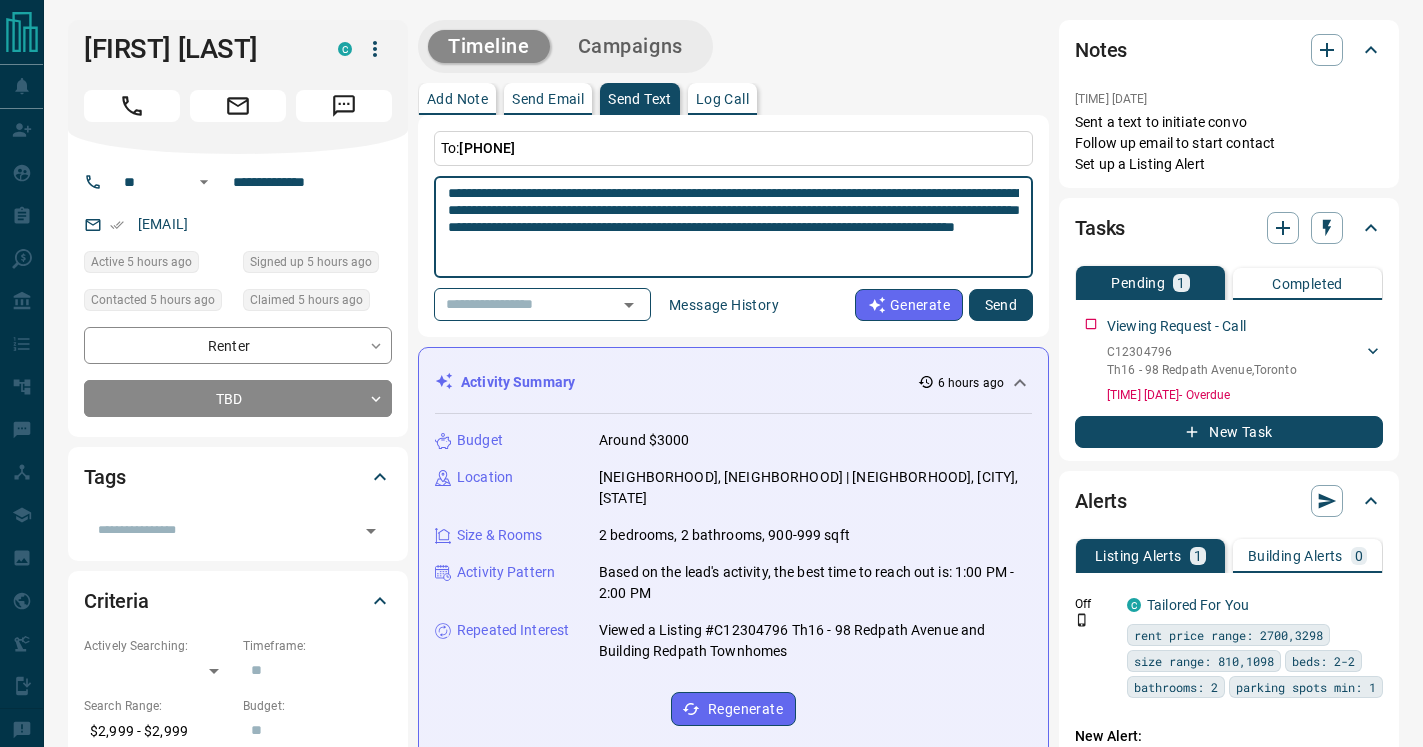 drag, startPoint x: 891, startPoint y: 248, endPoint x: 441, endPoint y: 178, distance: 455.4119 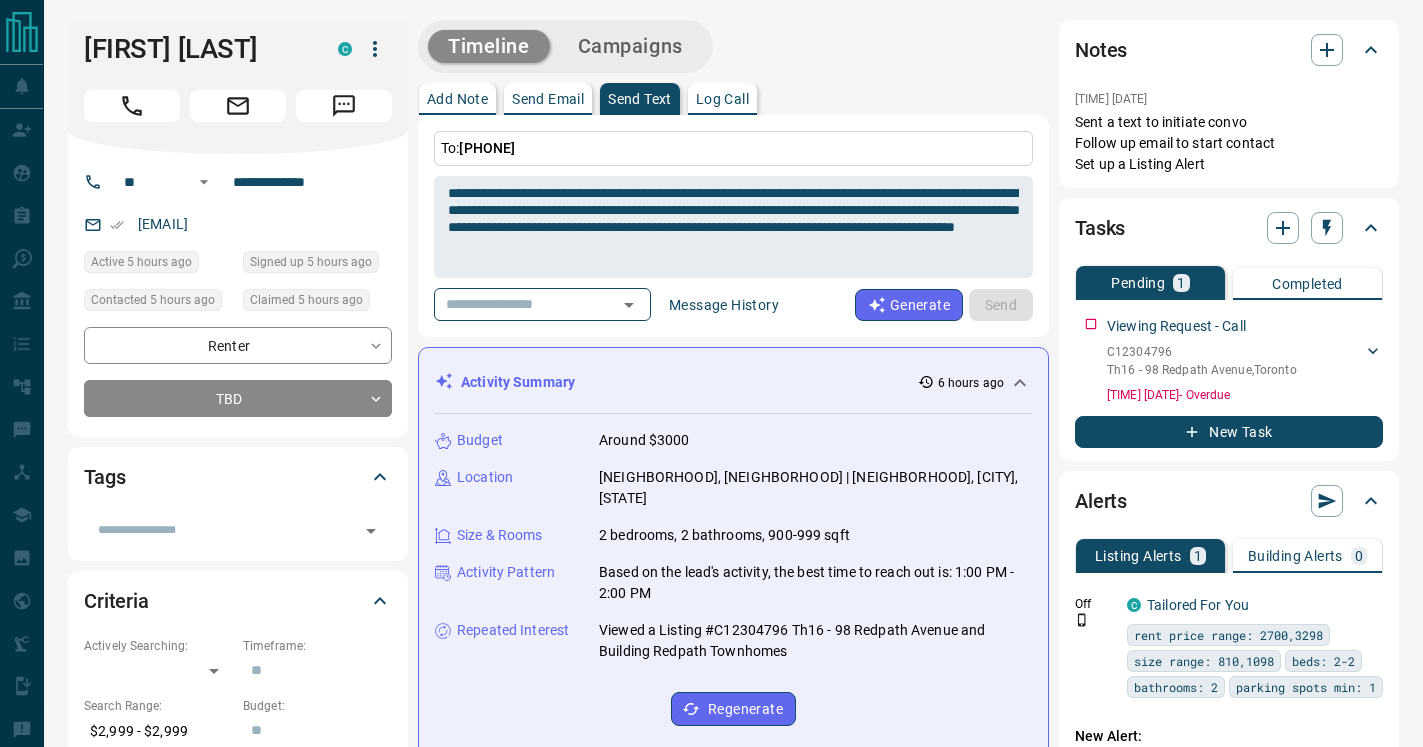 type 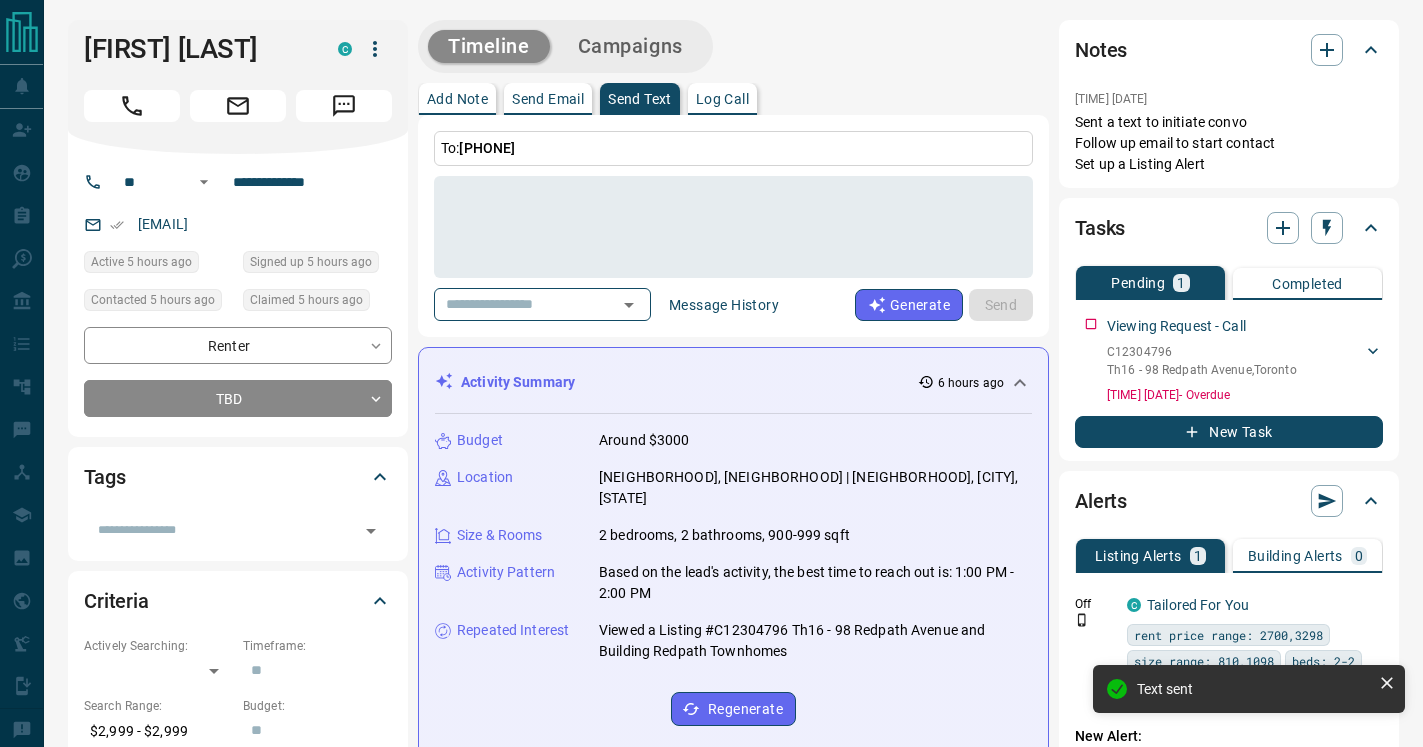 click on "Send Email" at bounding box center [548, 99] 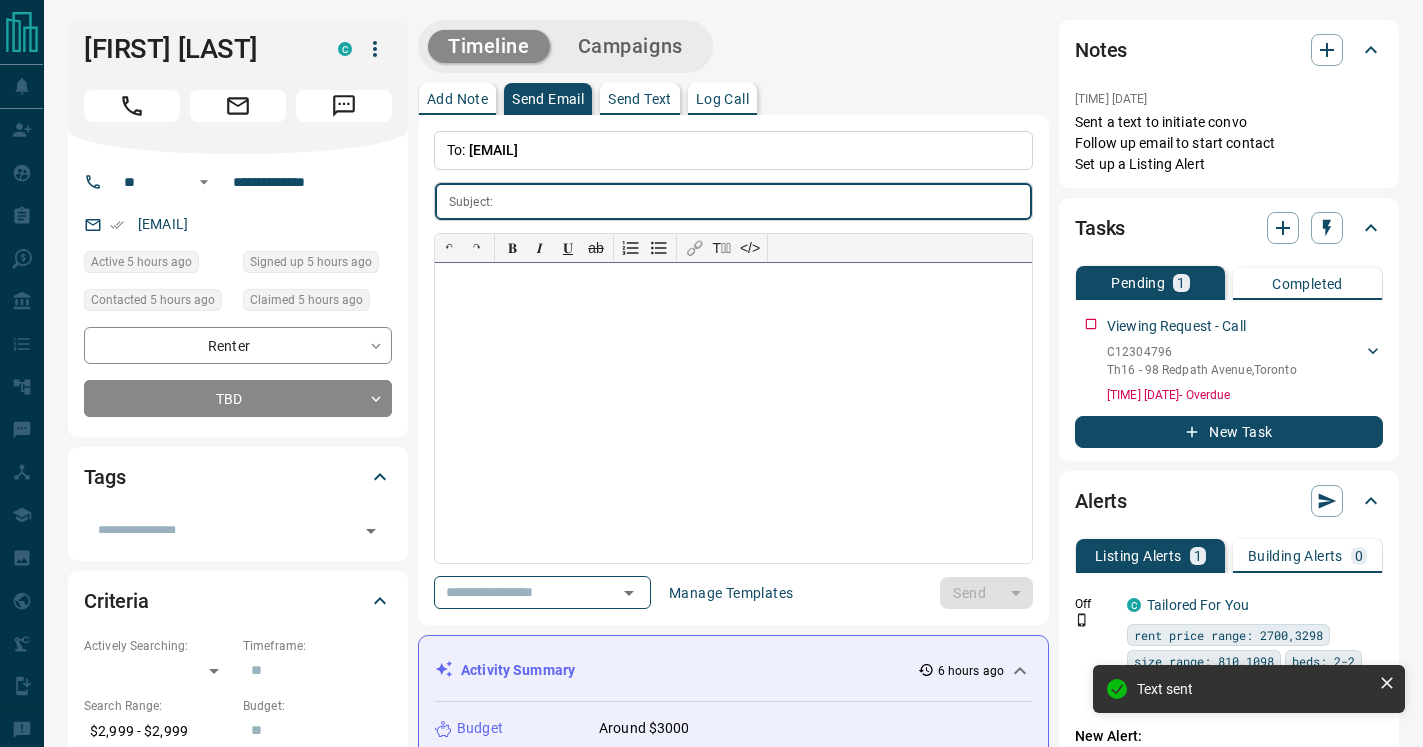 click at bounding box center (733, 413) 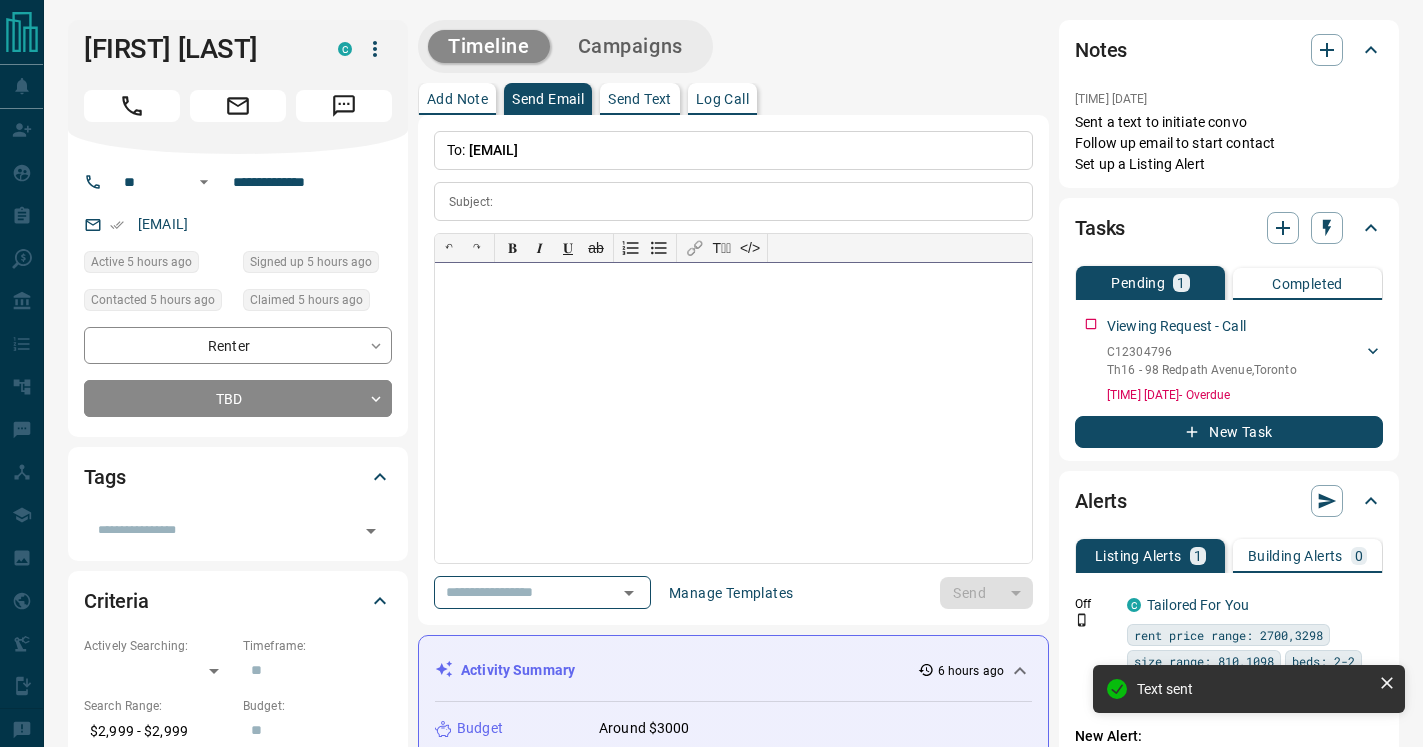 paste 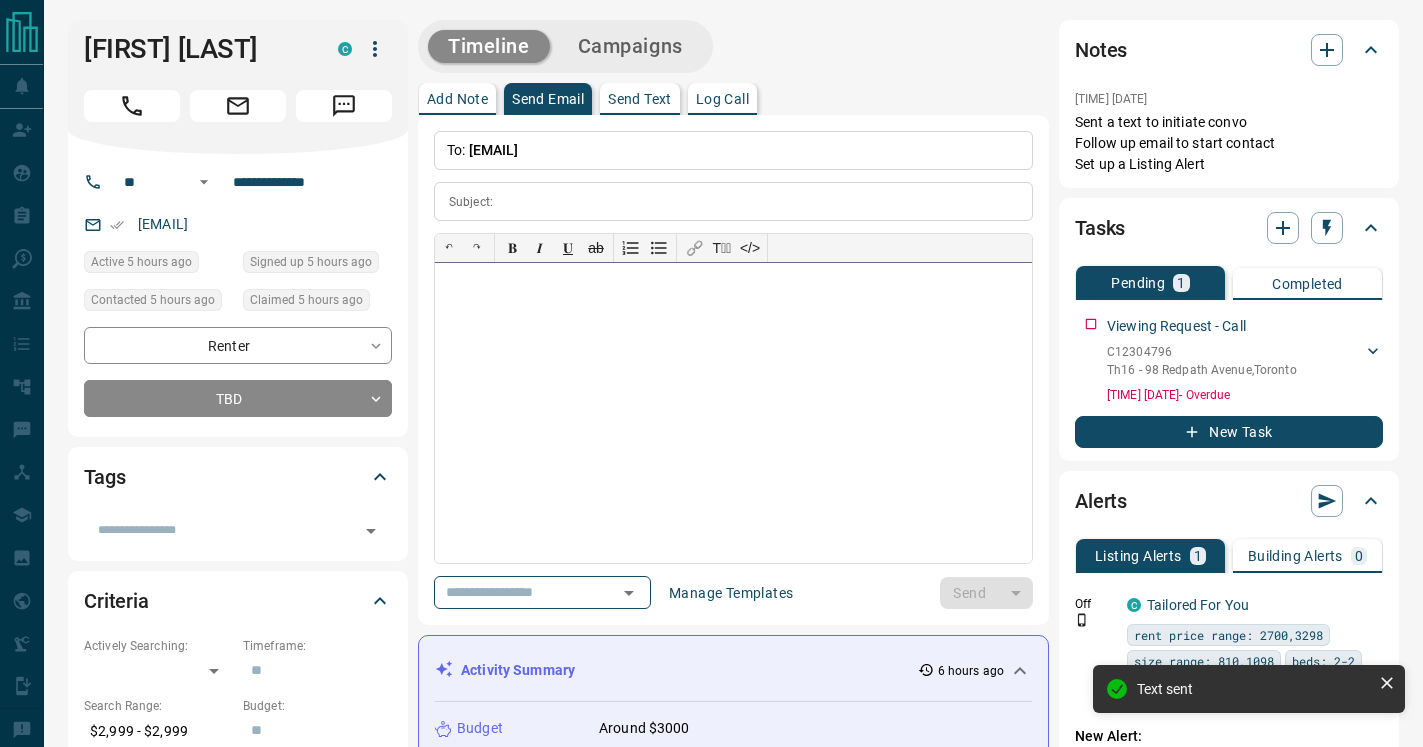 type 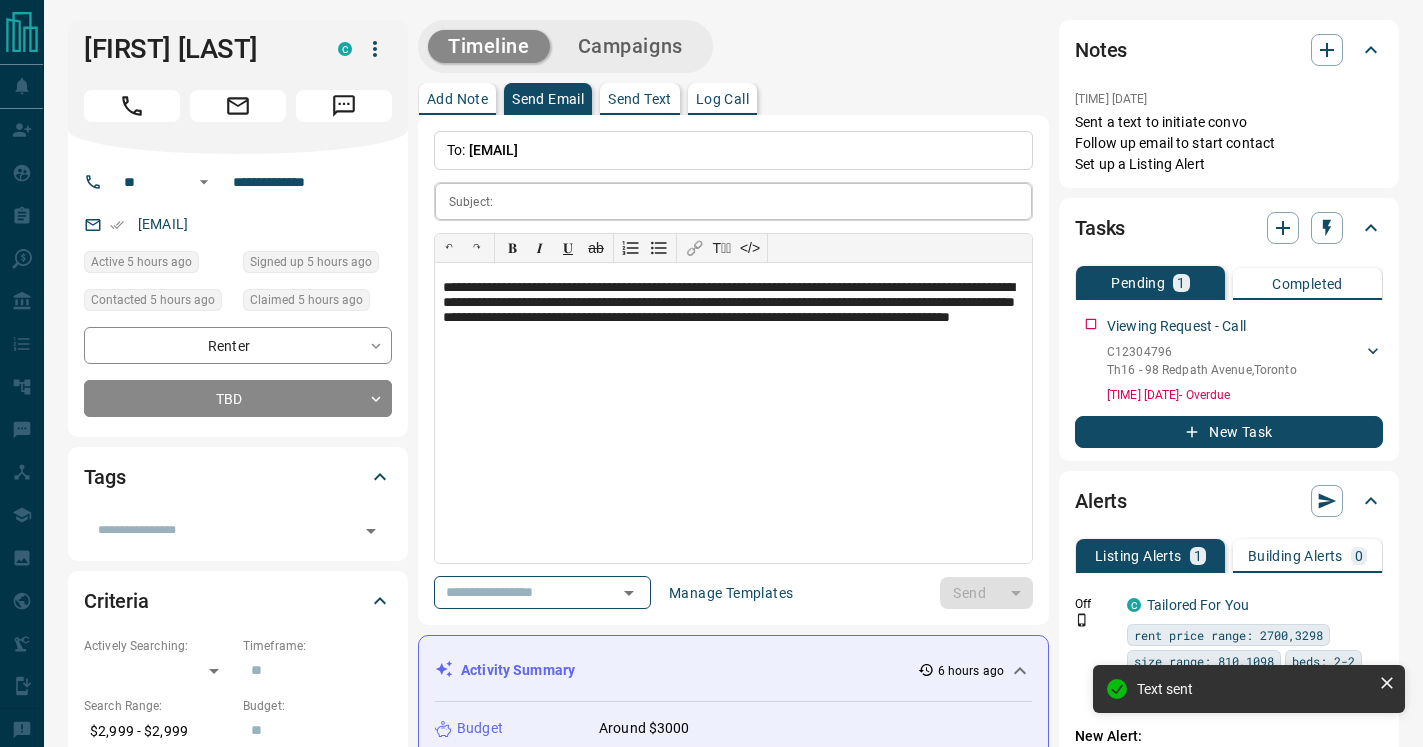 click at bounding box center (766, 201) 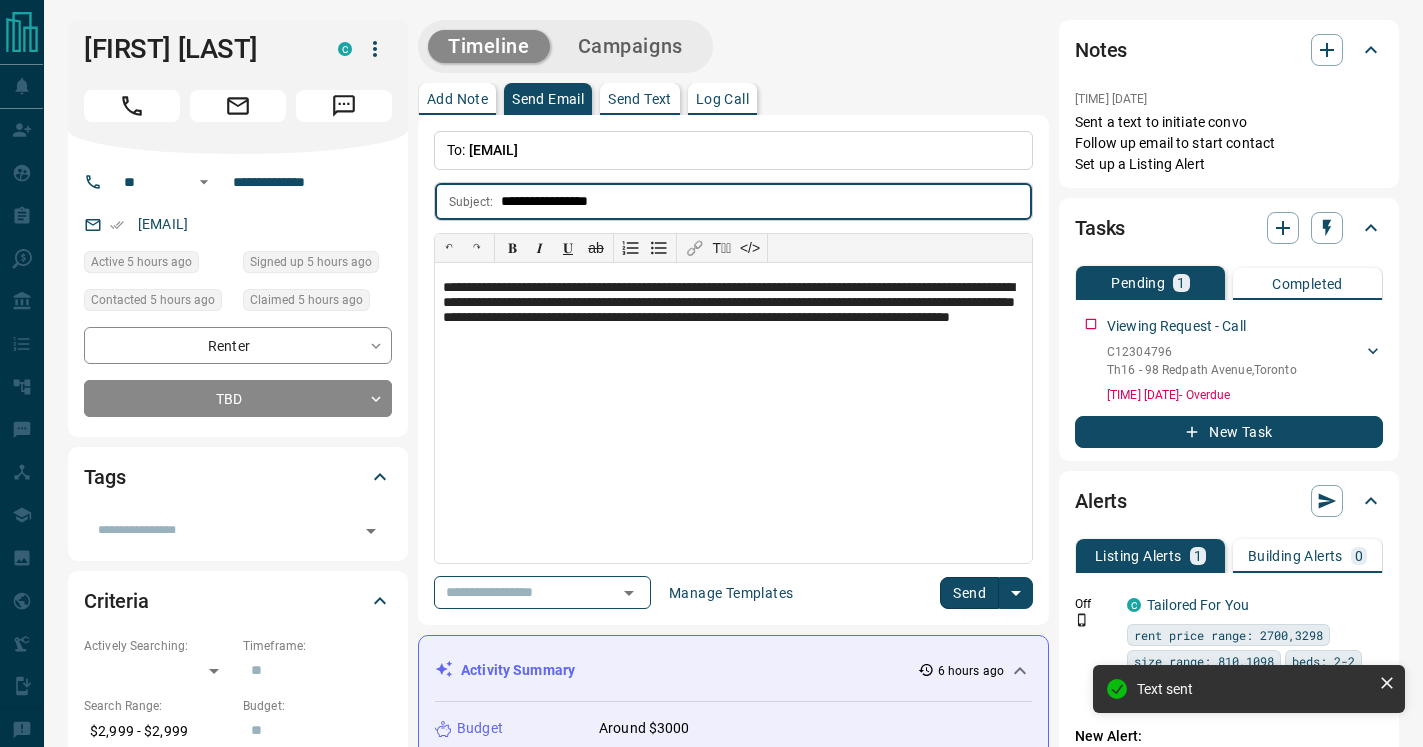type on "**********" 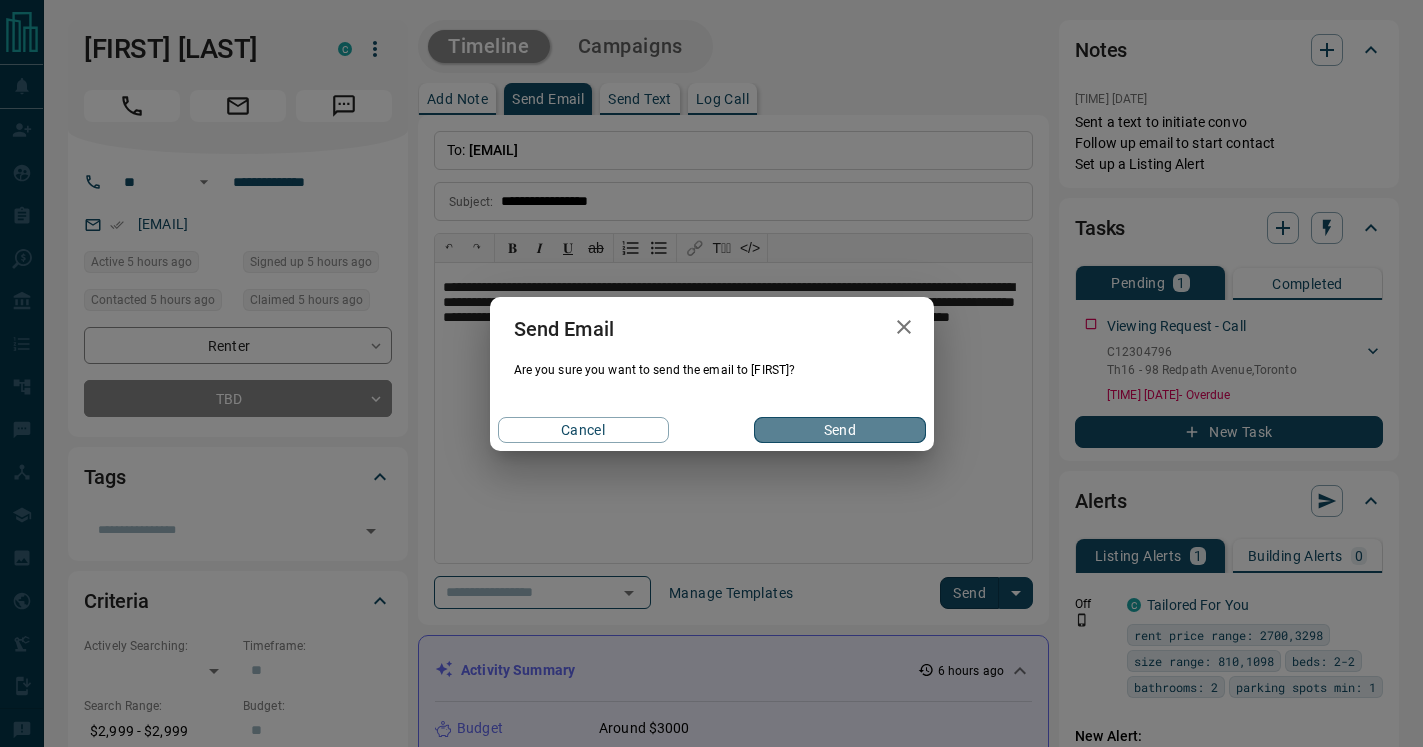 click on "Send" at bounding box center (839, 430) 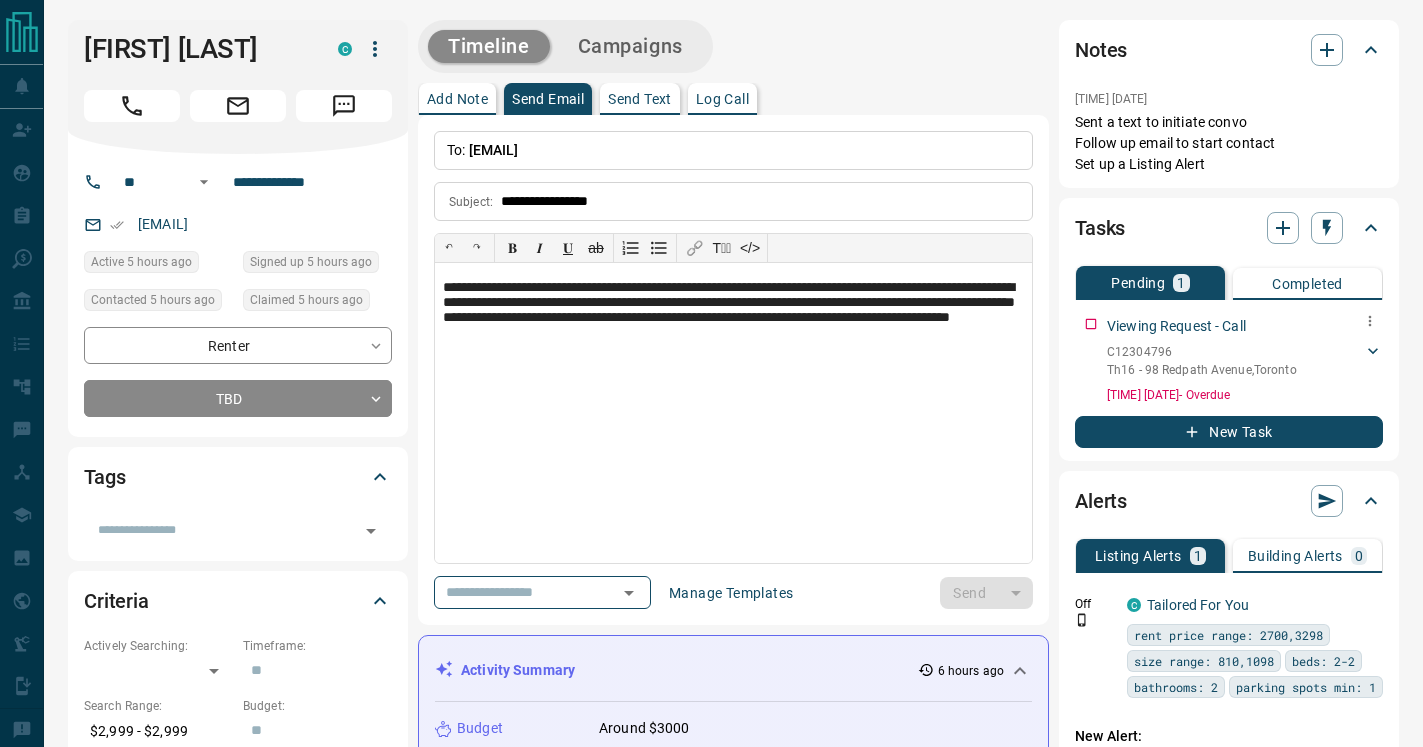type 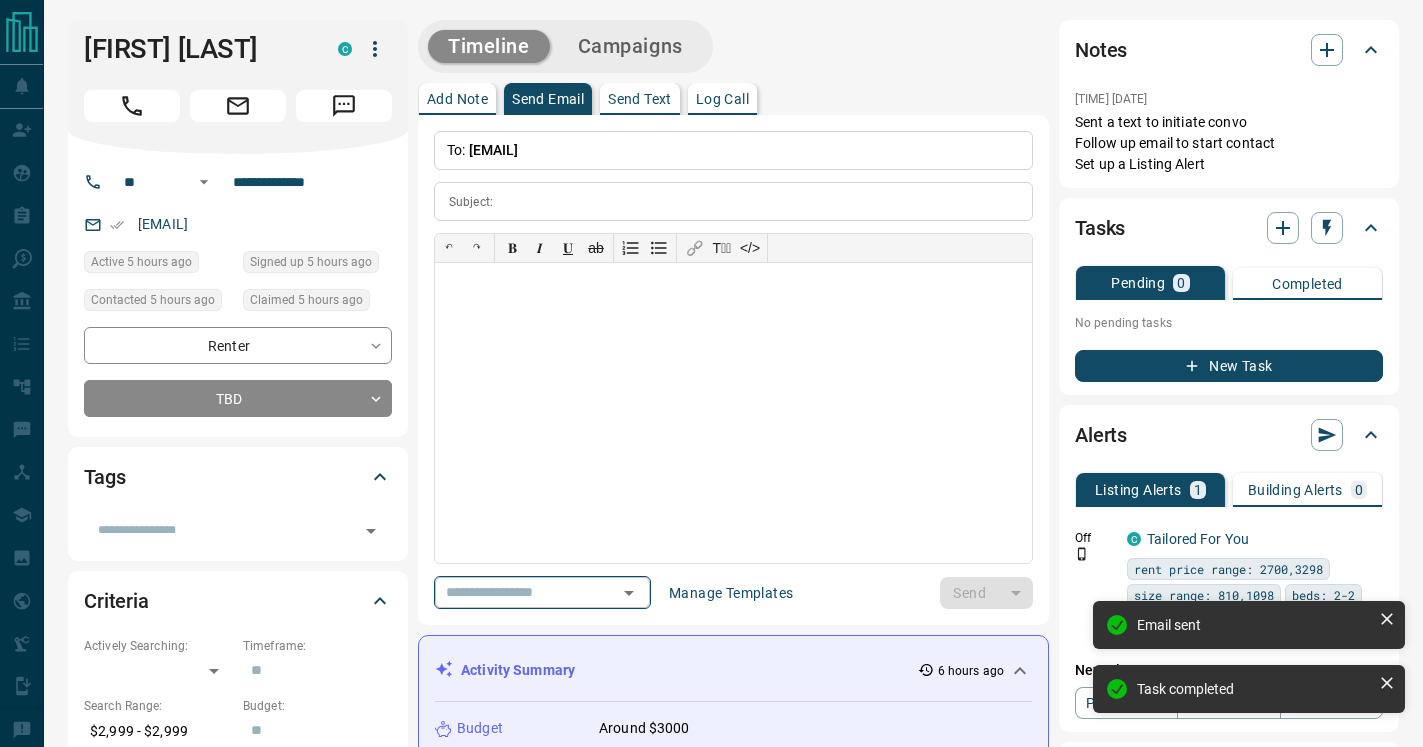 click 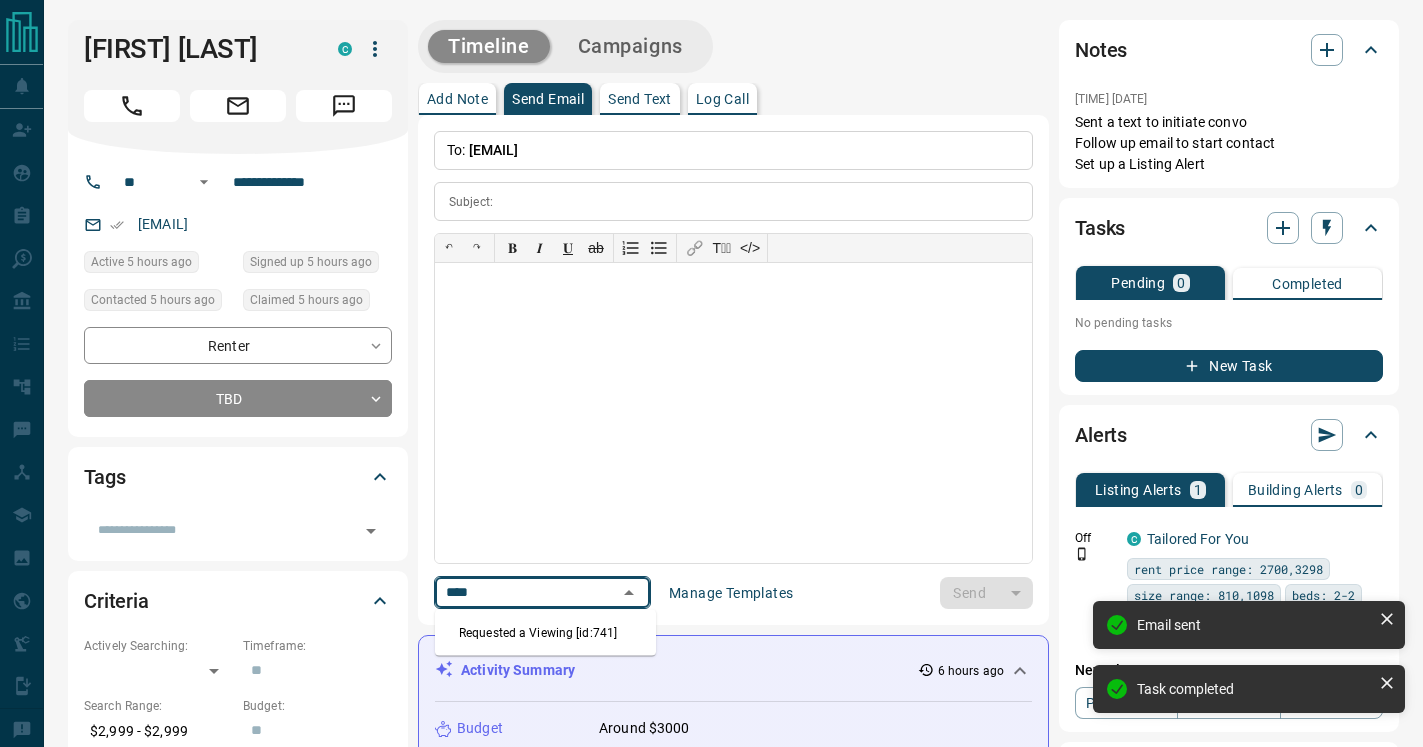 click on "Requested a Viewing [id:741]" at bounding box center [545, 633] 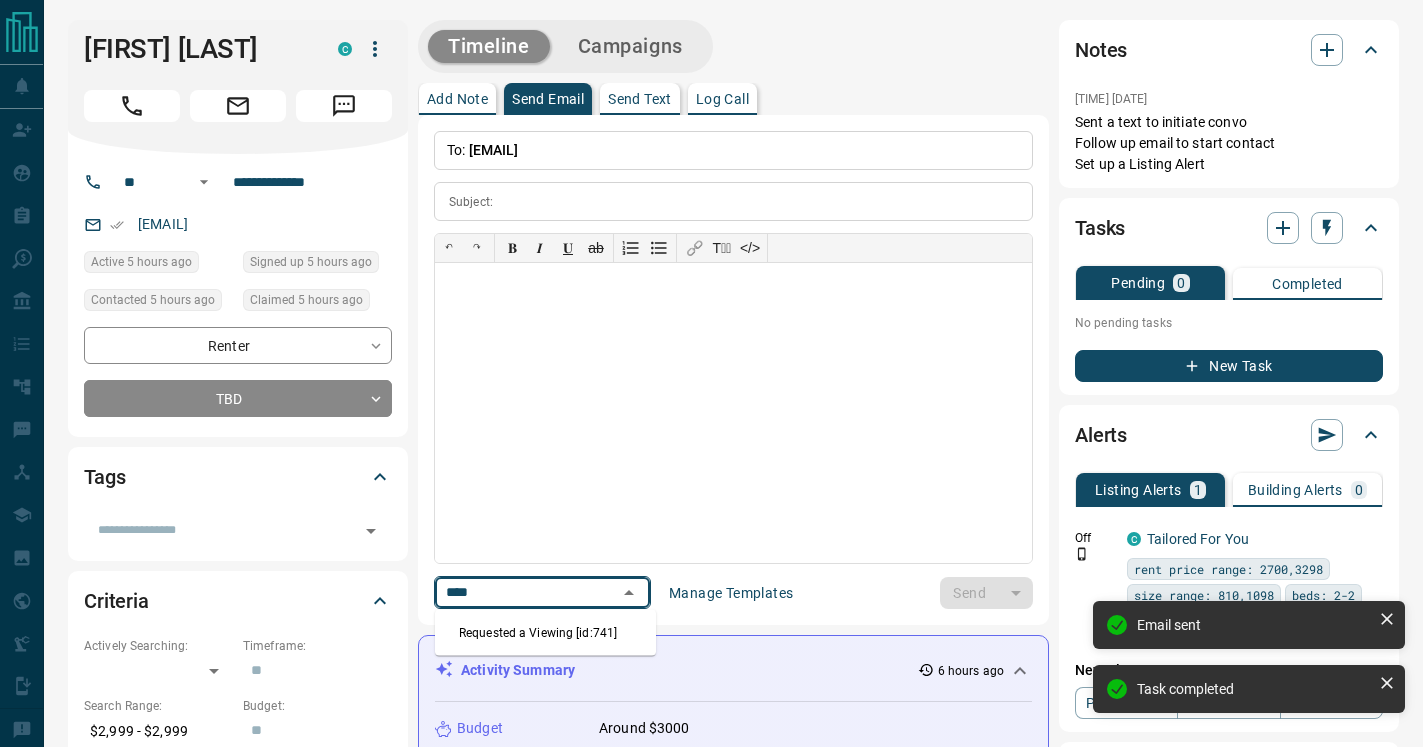type on "**********" 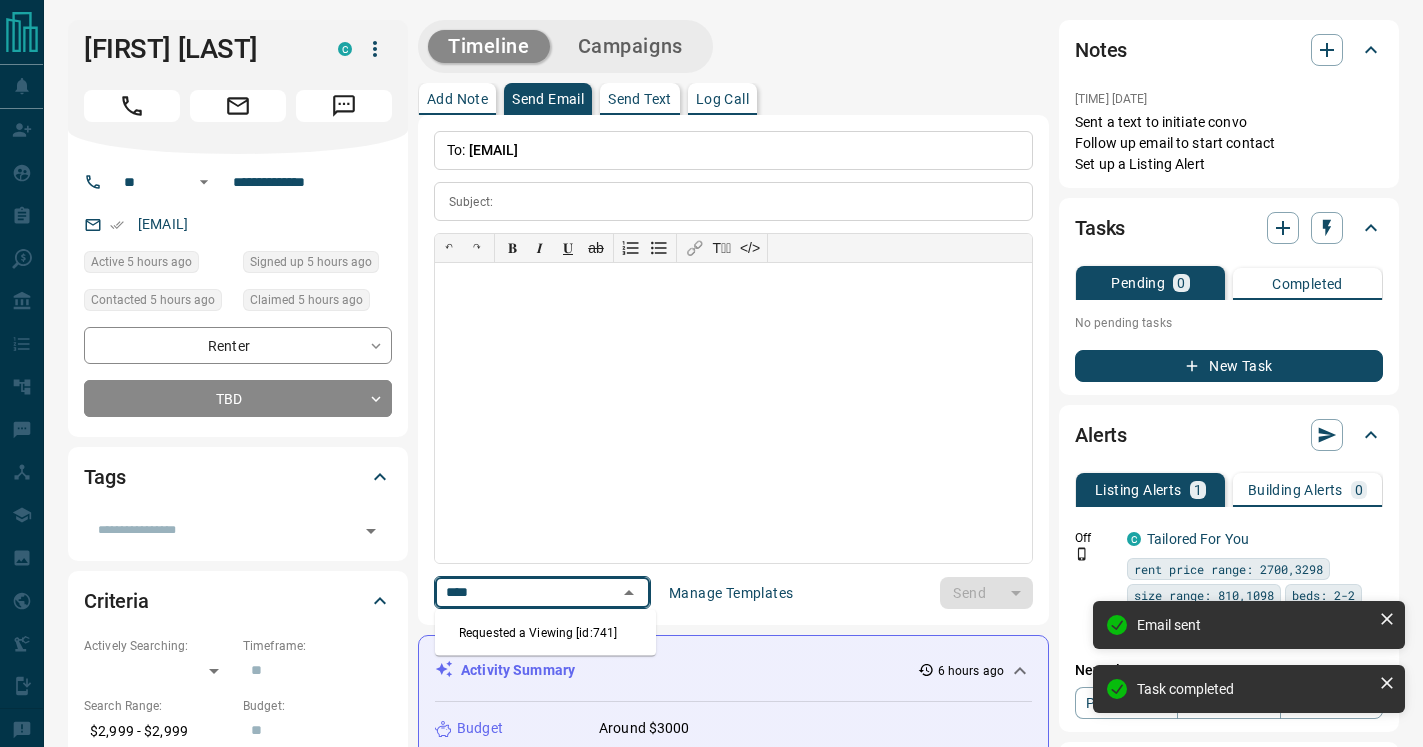 type on "**********" 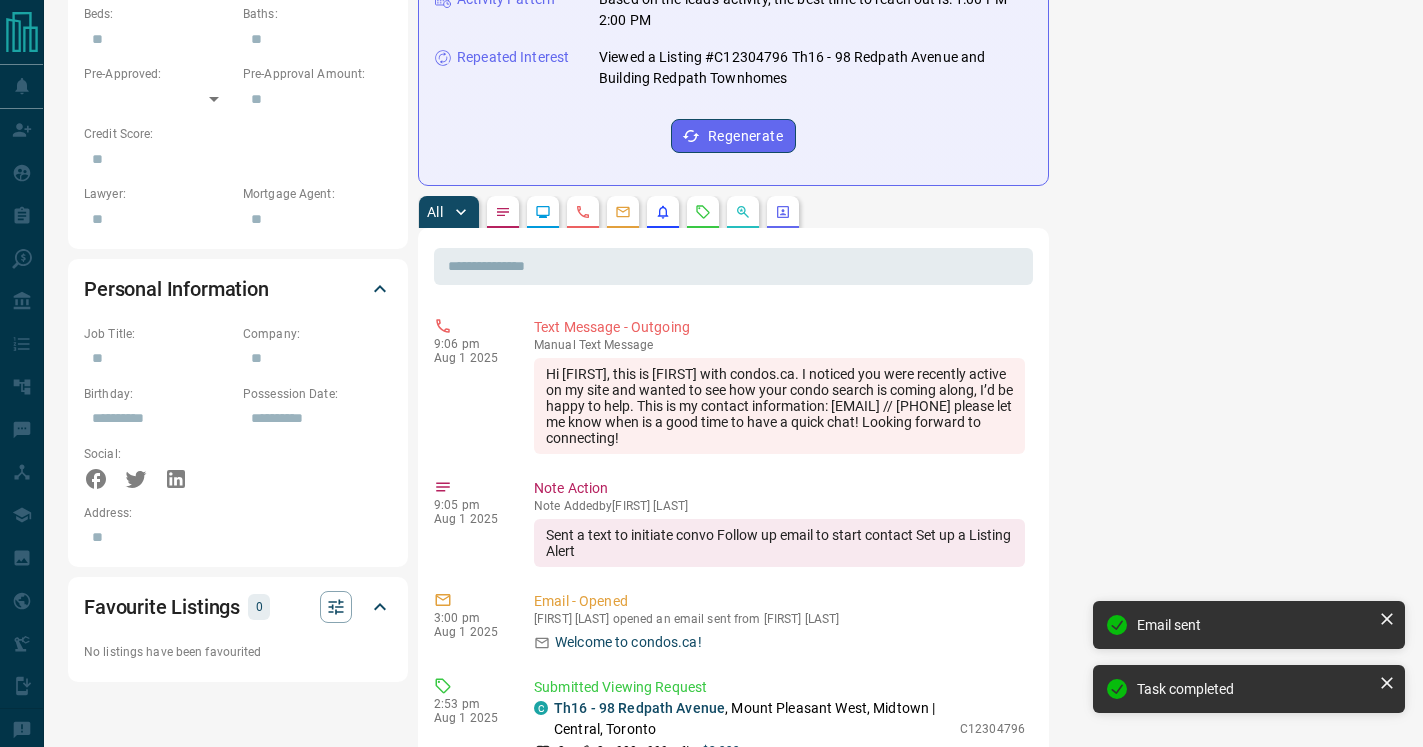 scroll, scrollTop: 1145, scrollLeft: 0, axis: vertical 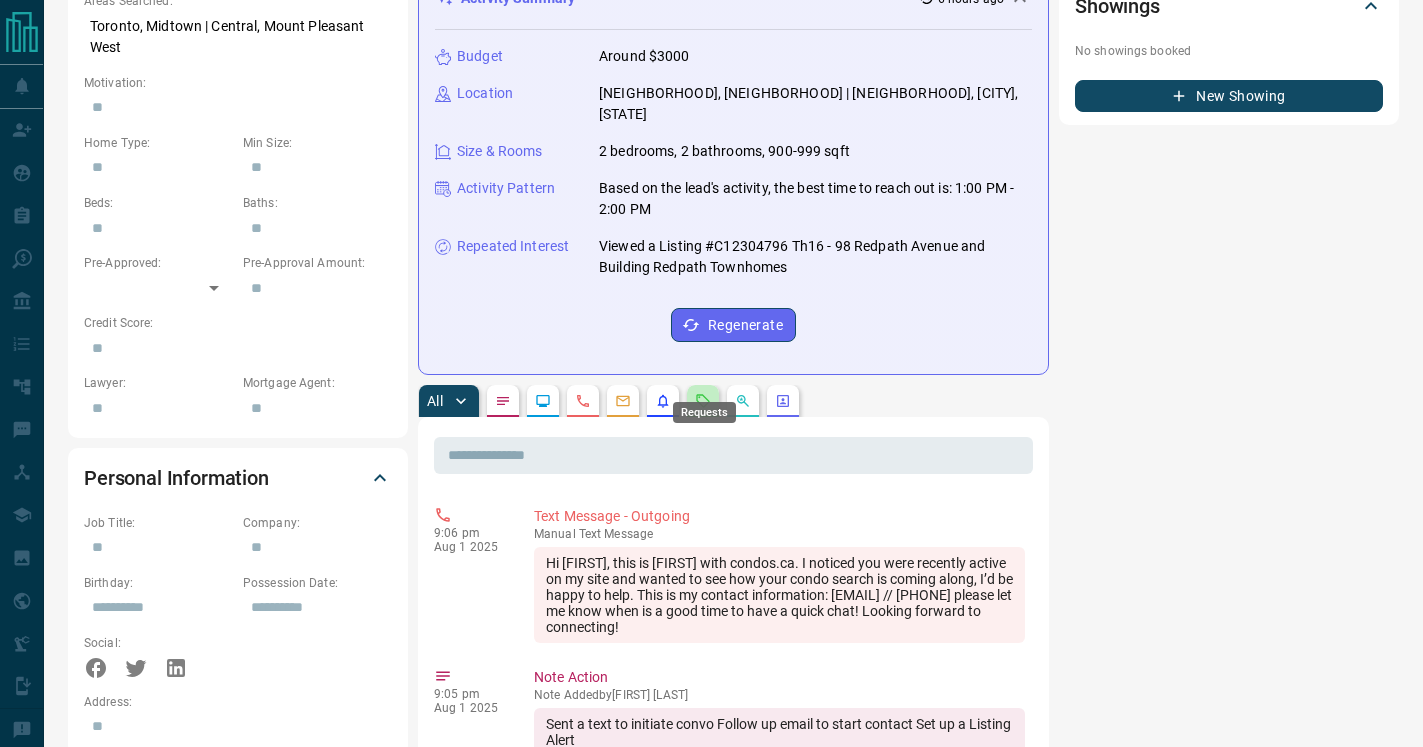 click 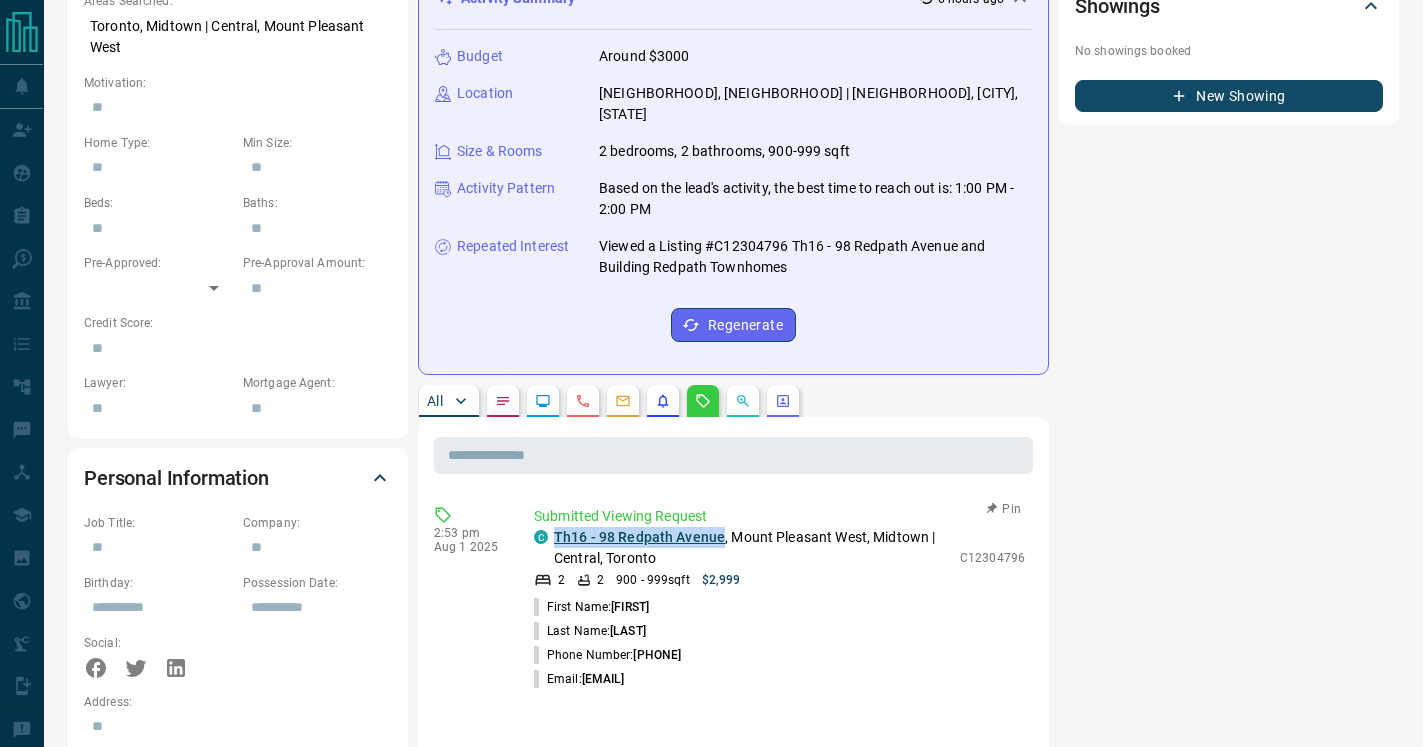 copy on "Th16 - 98 Redpath Avenue" 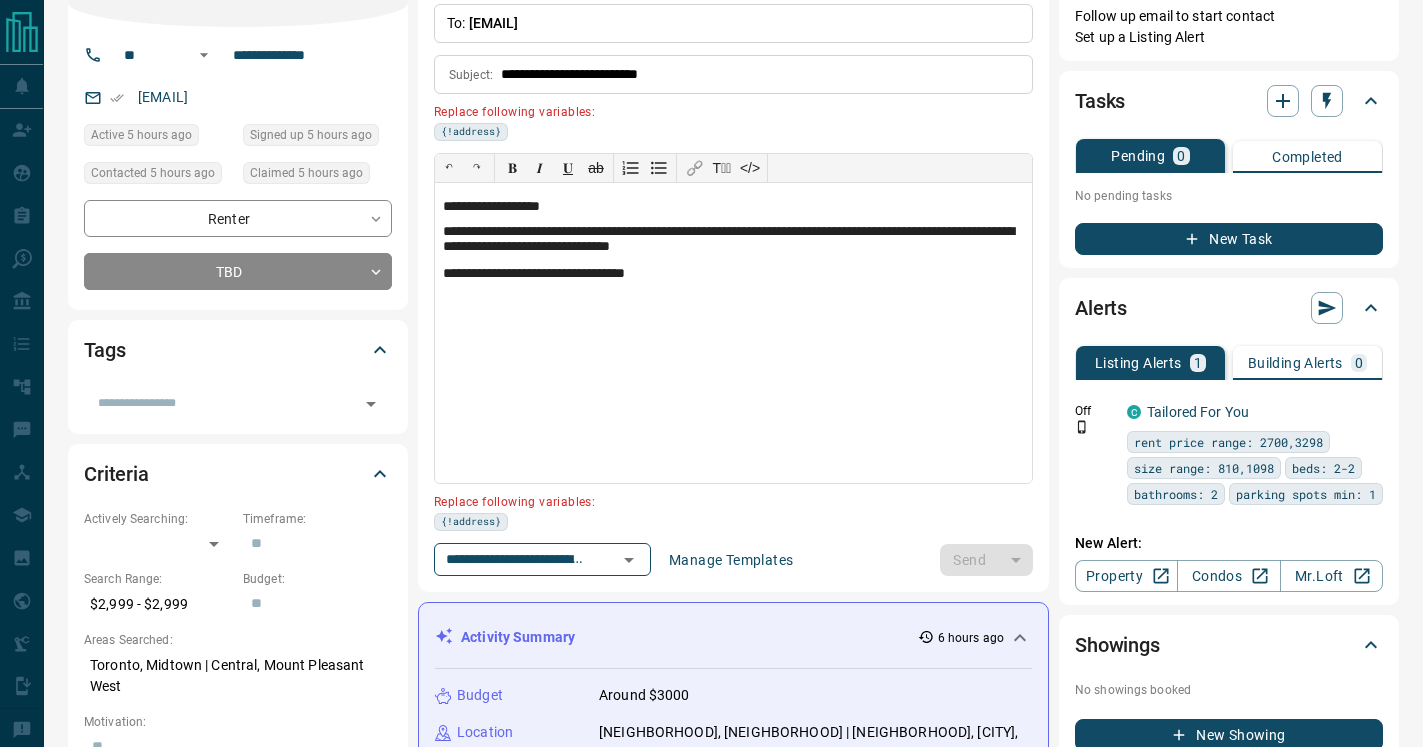 scroll, scrollTop: 0, scrollLeft: 0, axis: both 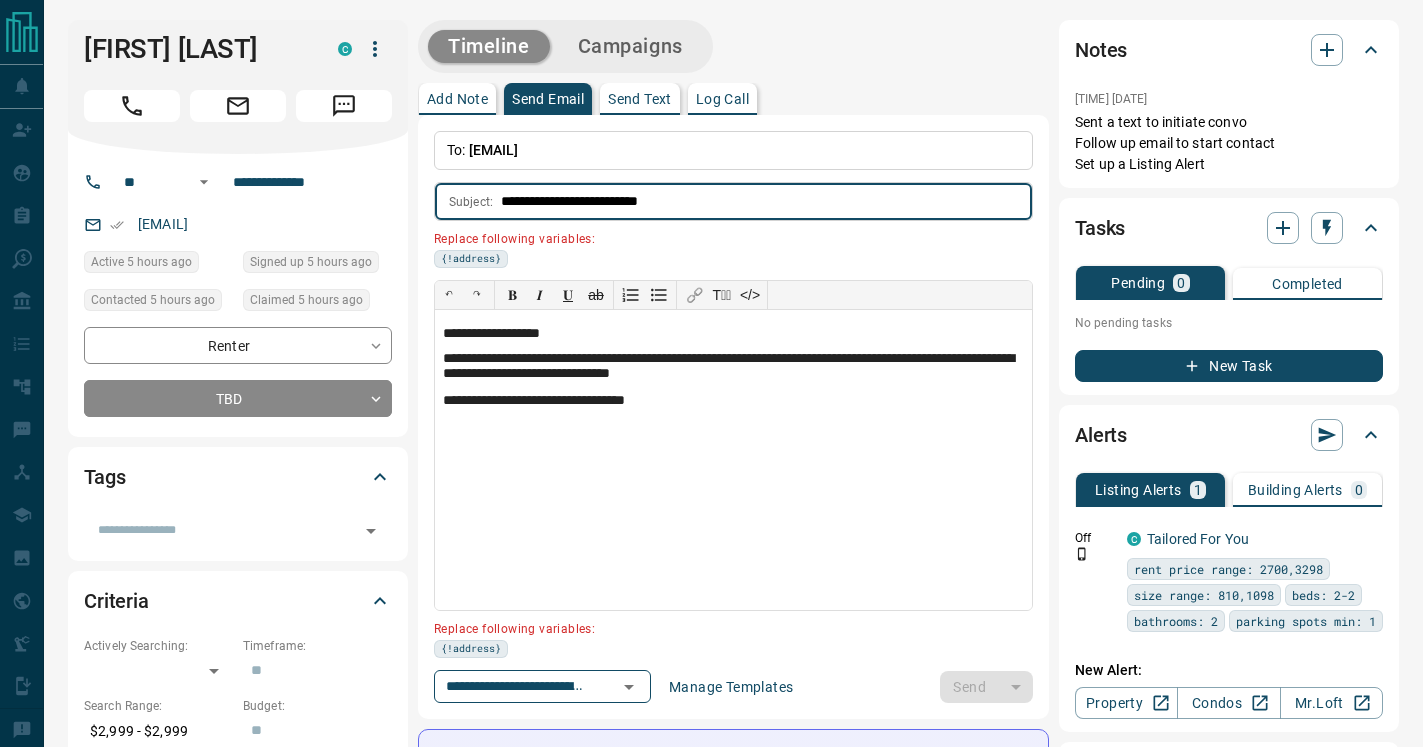 drag, startPoint x: 699, startPoint y: 207, endPoint x: 615, endPoint y: 205, distance: 84.0238 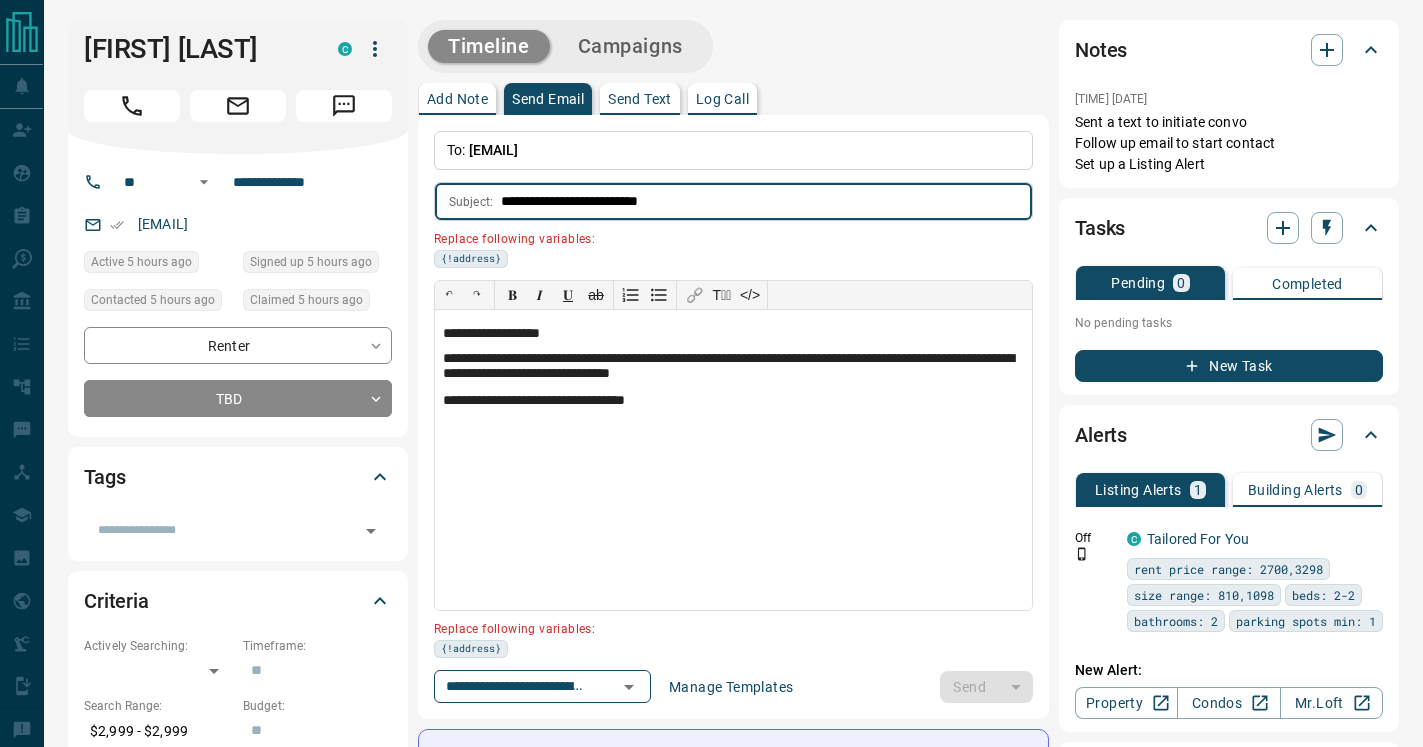 click on "**********" at bounding box center (766, 201) 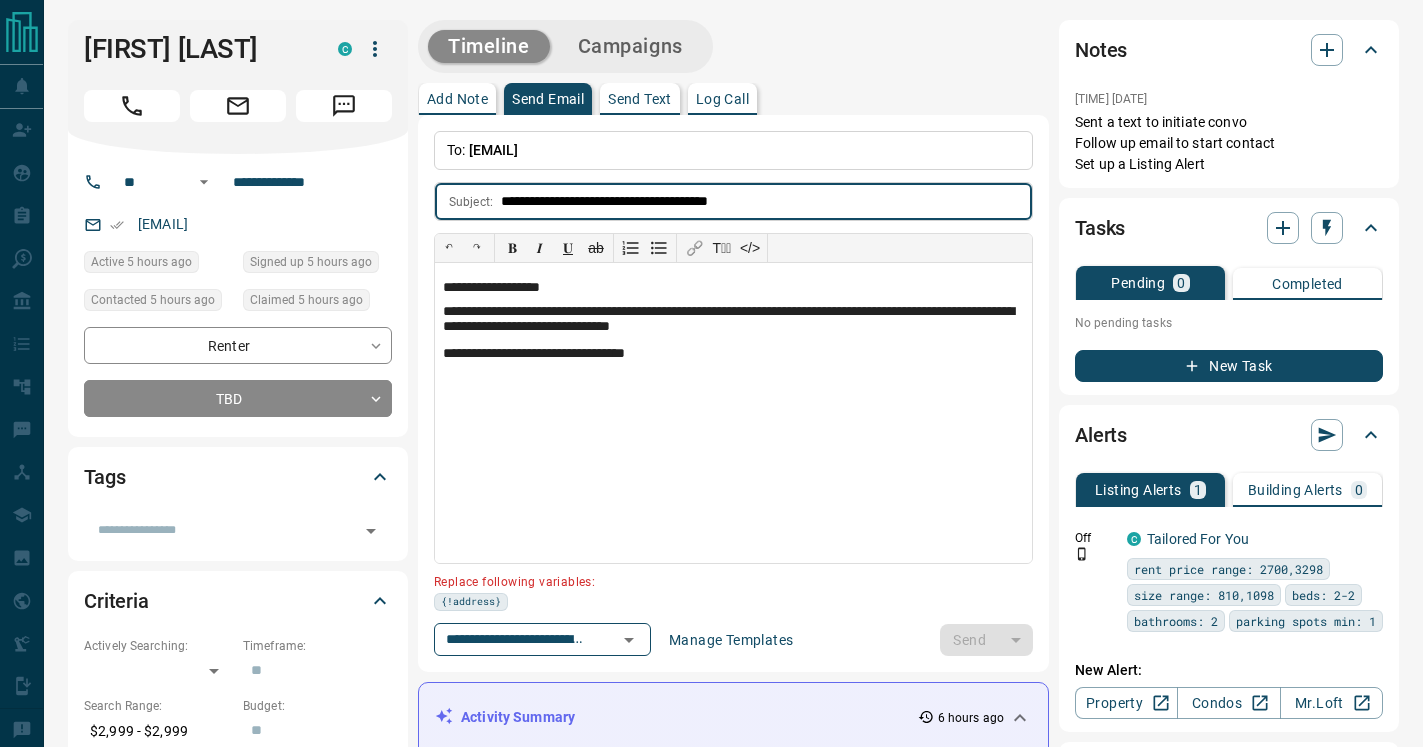 type on "**********" 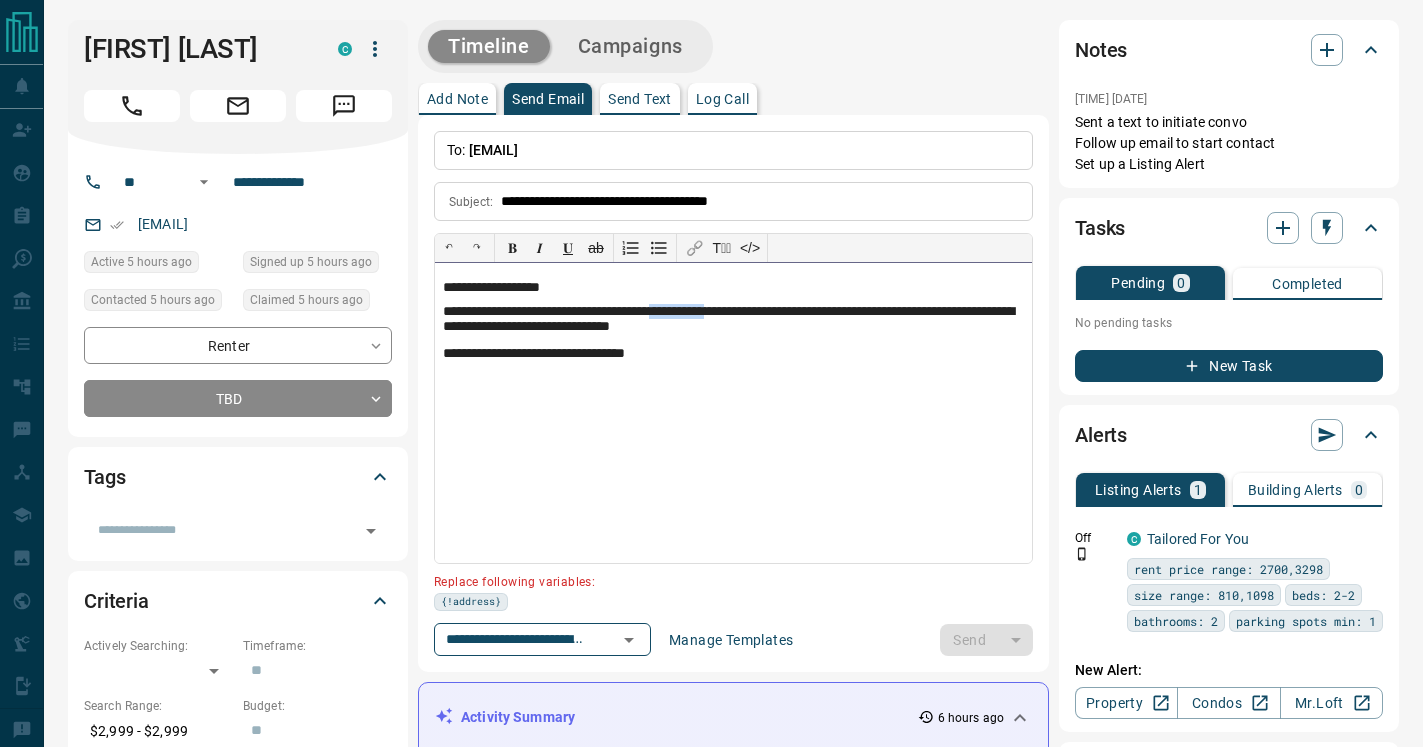 drag, startPoint x: 778, startPoint y: 314, endPoint x: 712, endPoint y: 313, distance: 66.007576 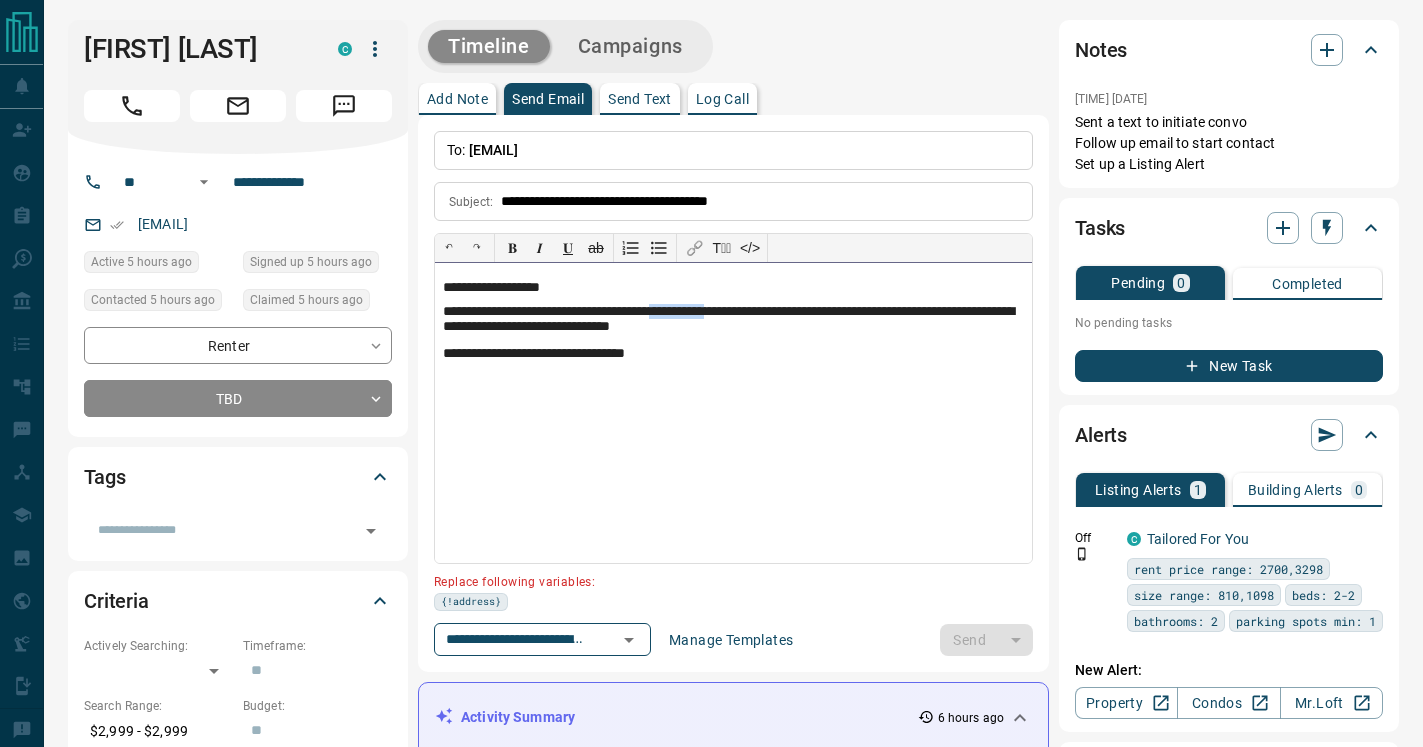 click on "**********" at bounding box center [733, 320] 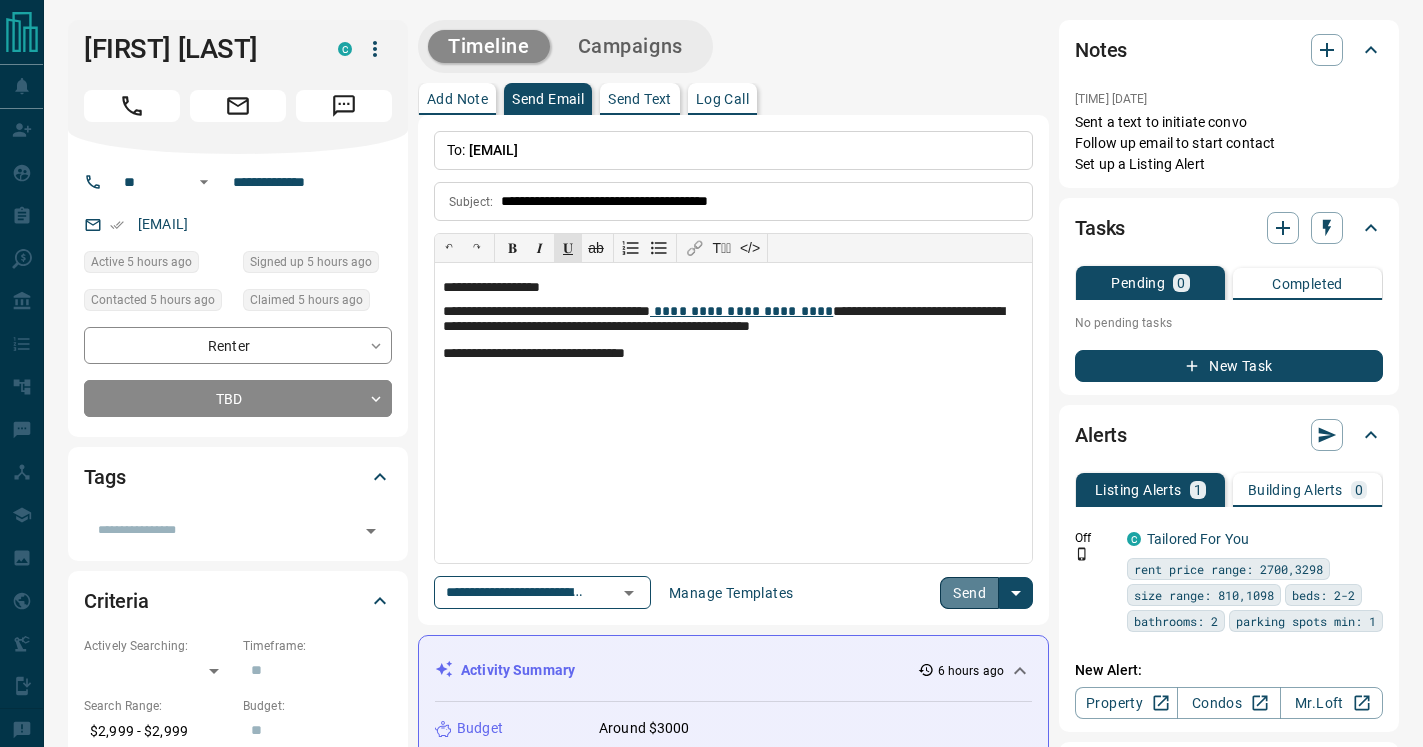 click on "Send" at bounding box center (969, 593) 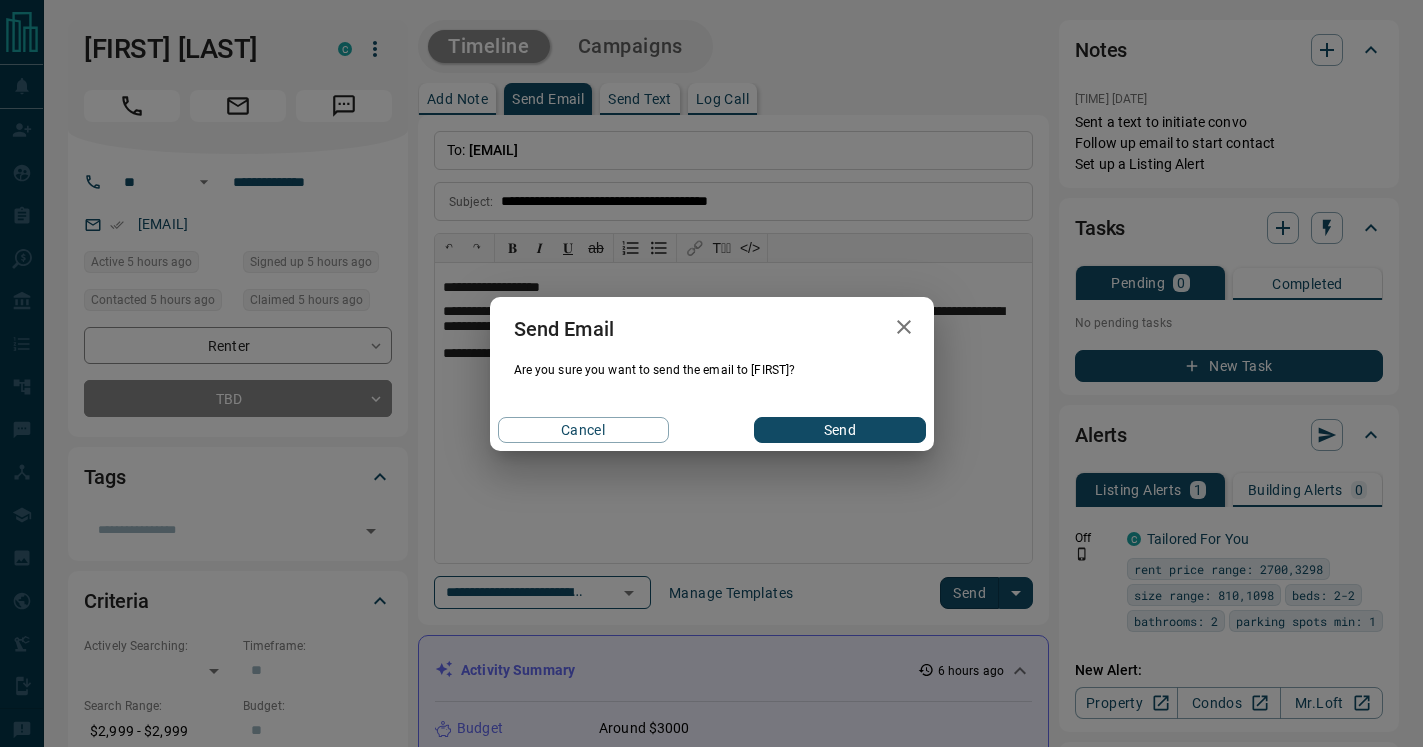 click on "Send" at bounding box center [839, 430] 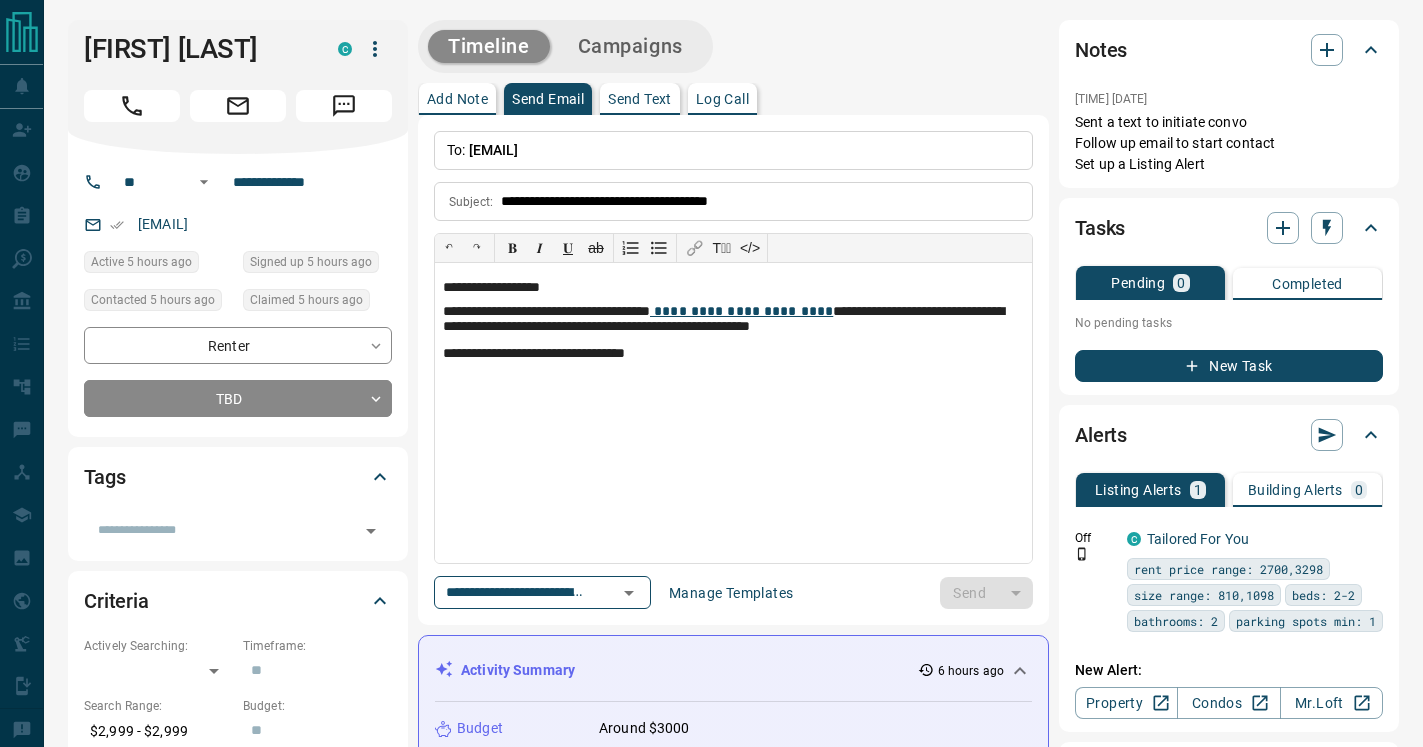 type 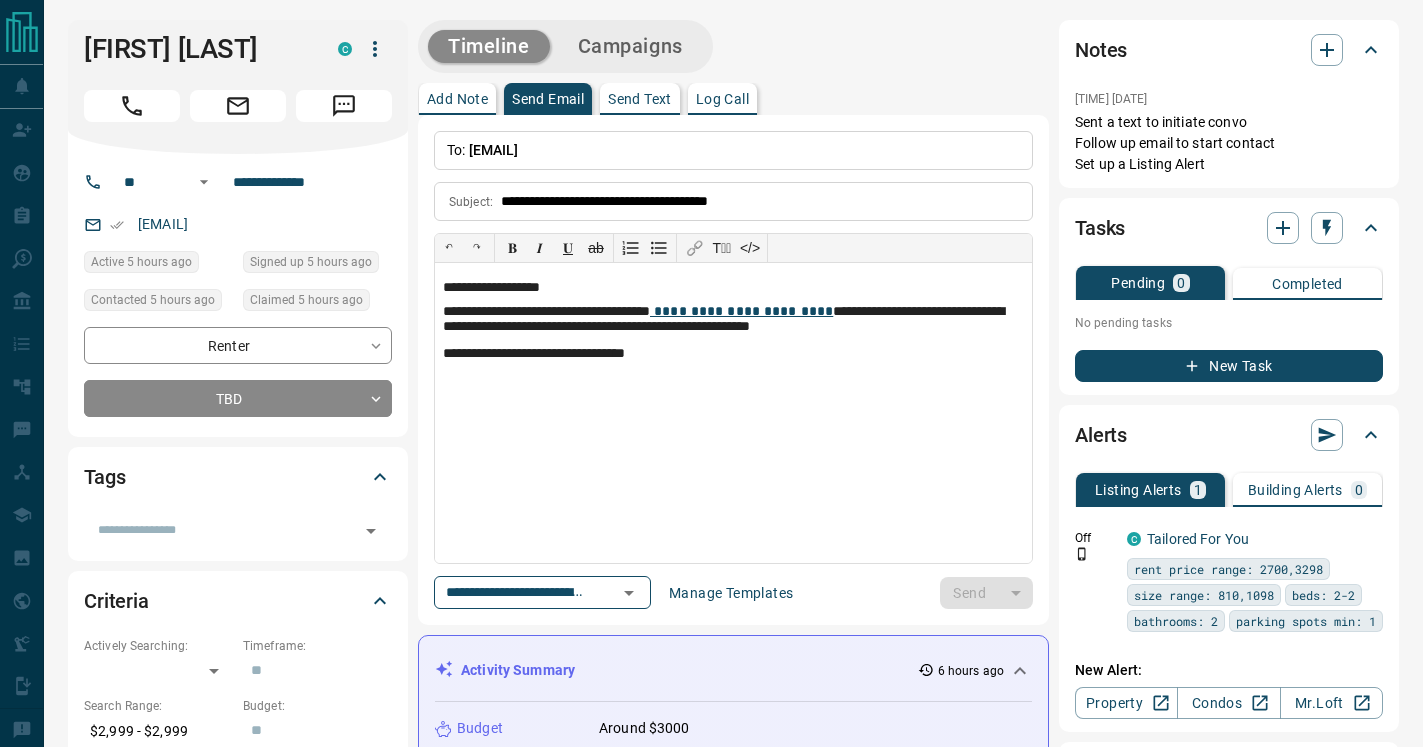 type 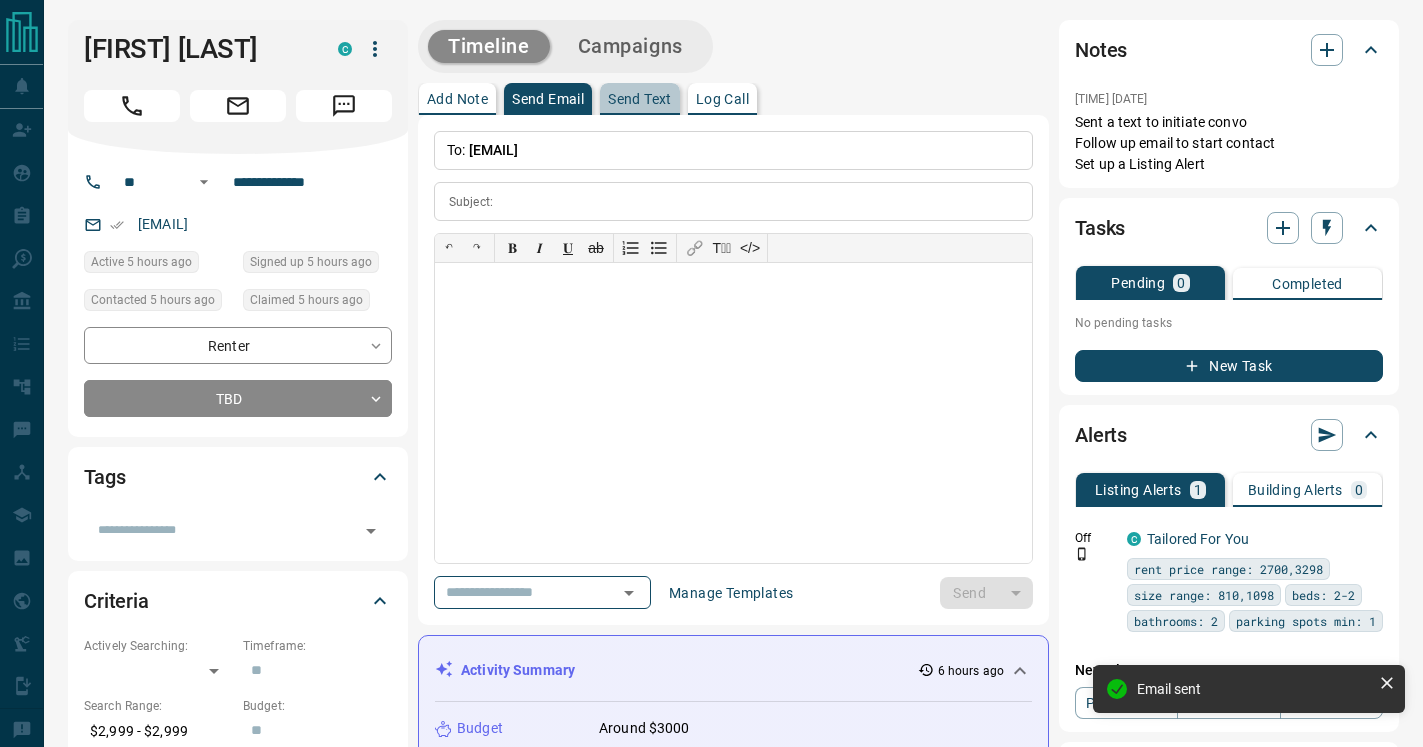 click on "Send Text" at bounding box center [640, 99] 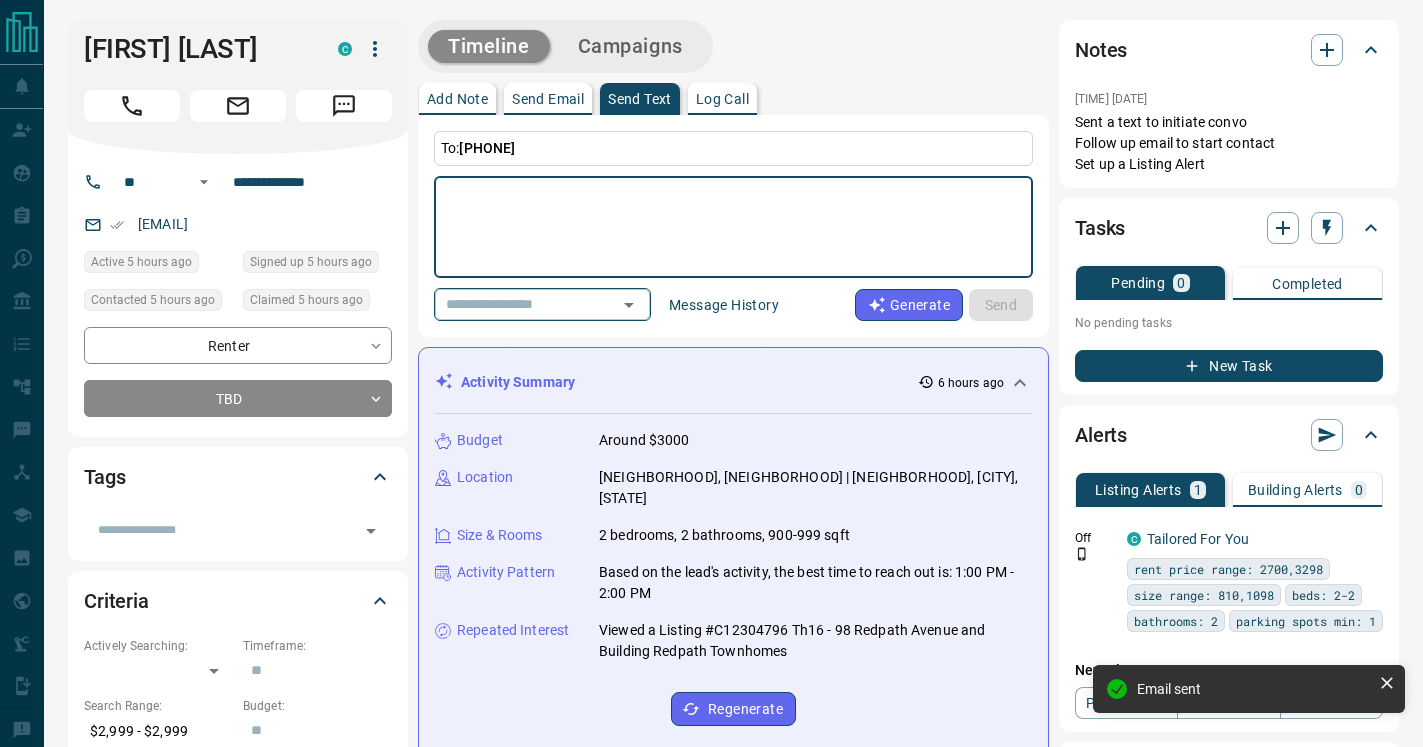 click 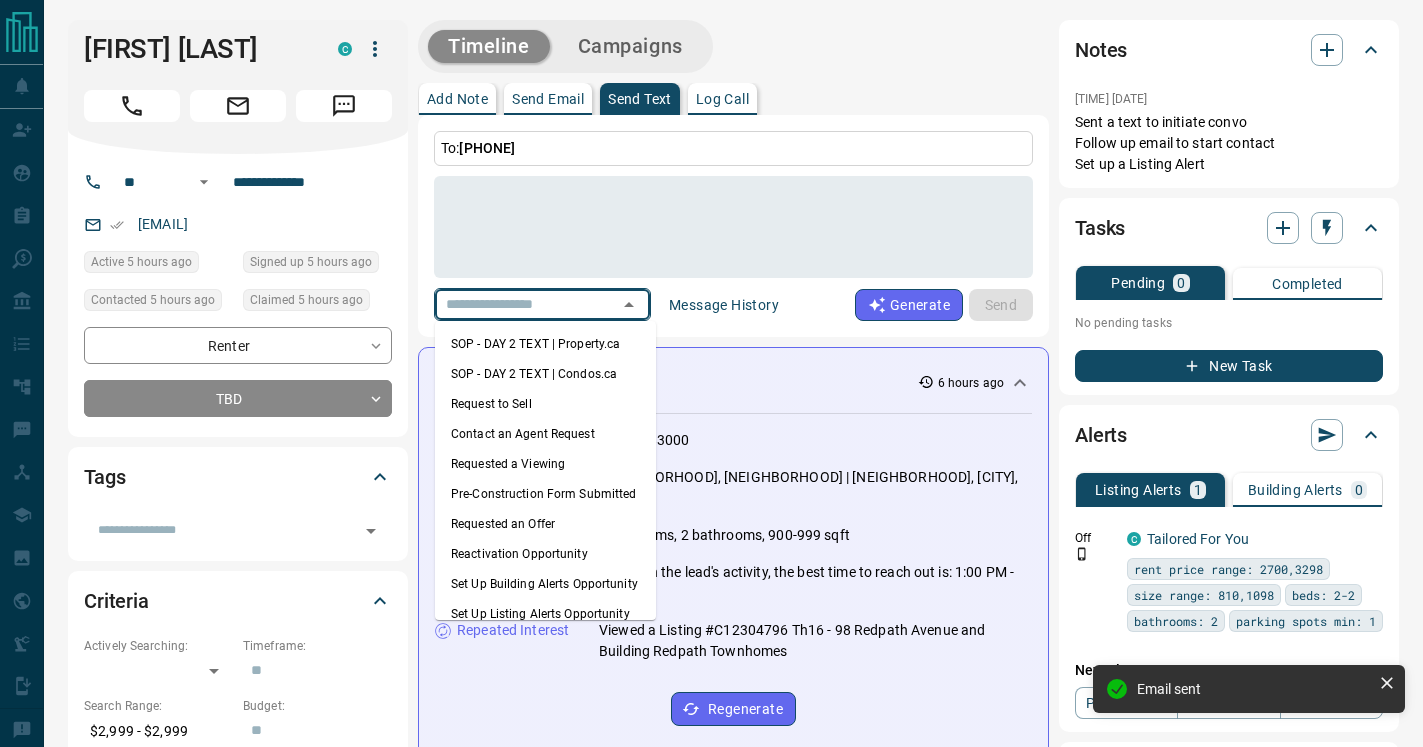 type on "*" 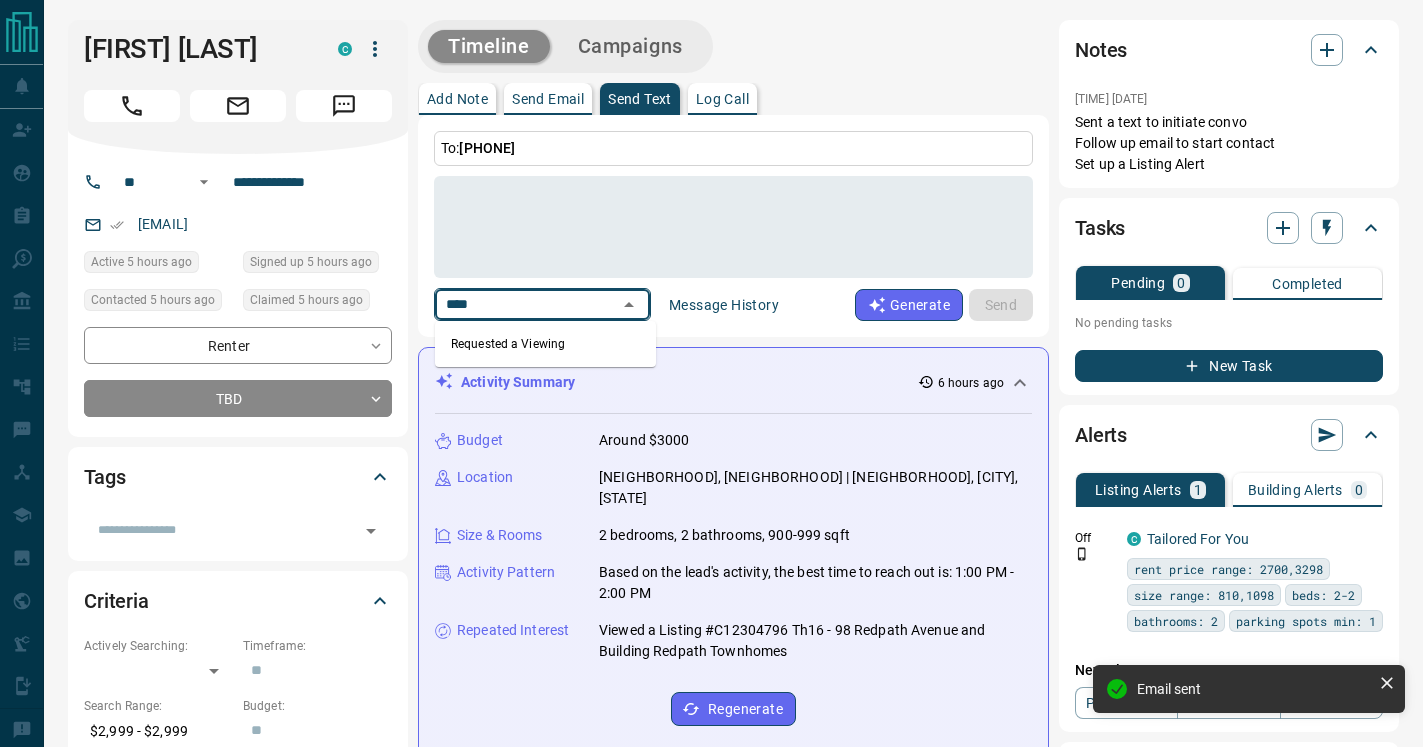click on "Requested a Viewing" at bounding box center [545, 344] 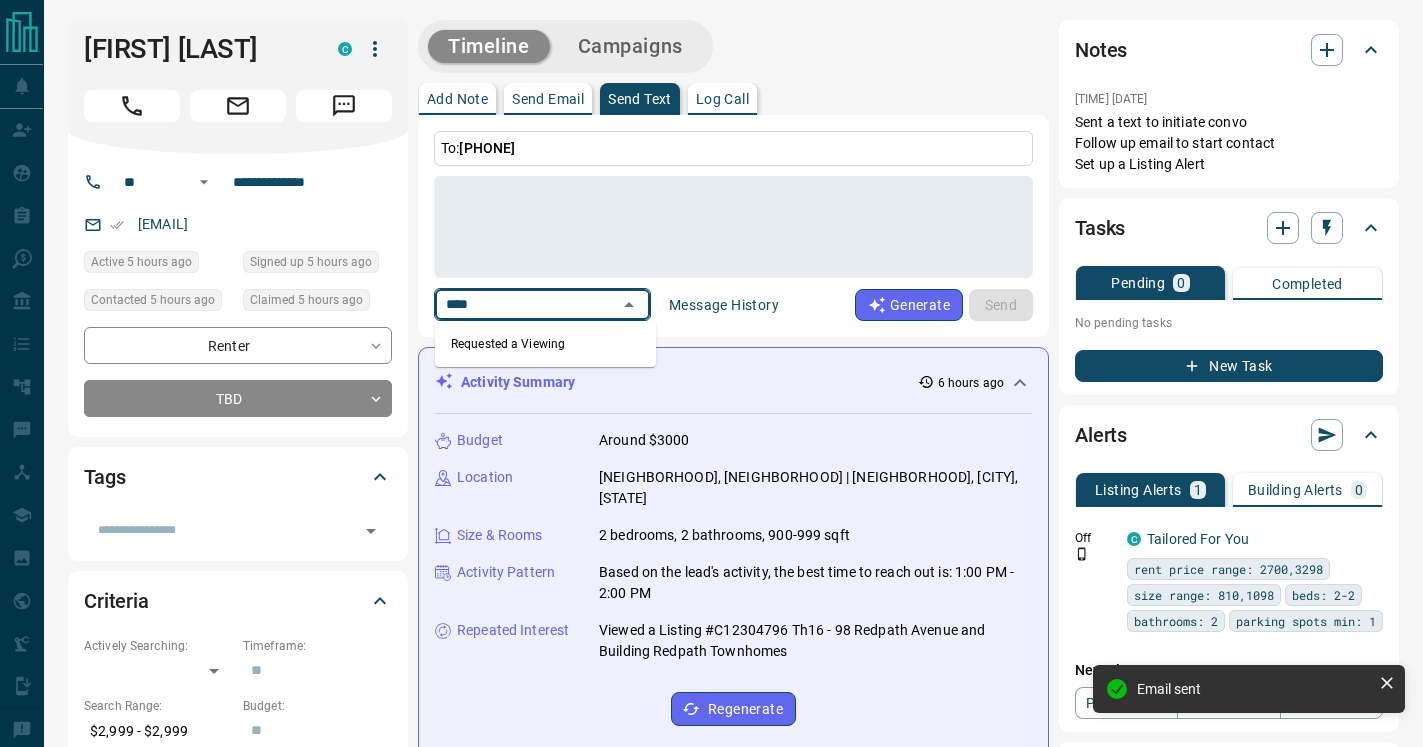 type on "****" 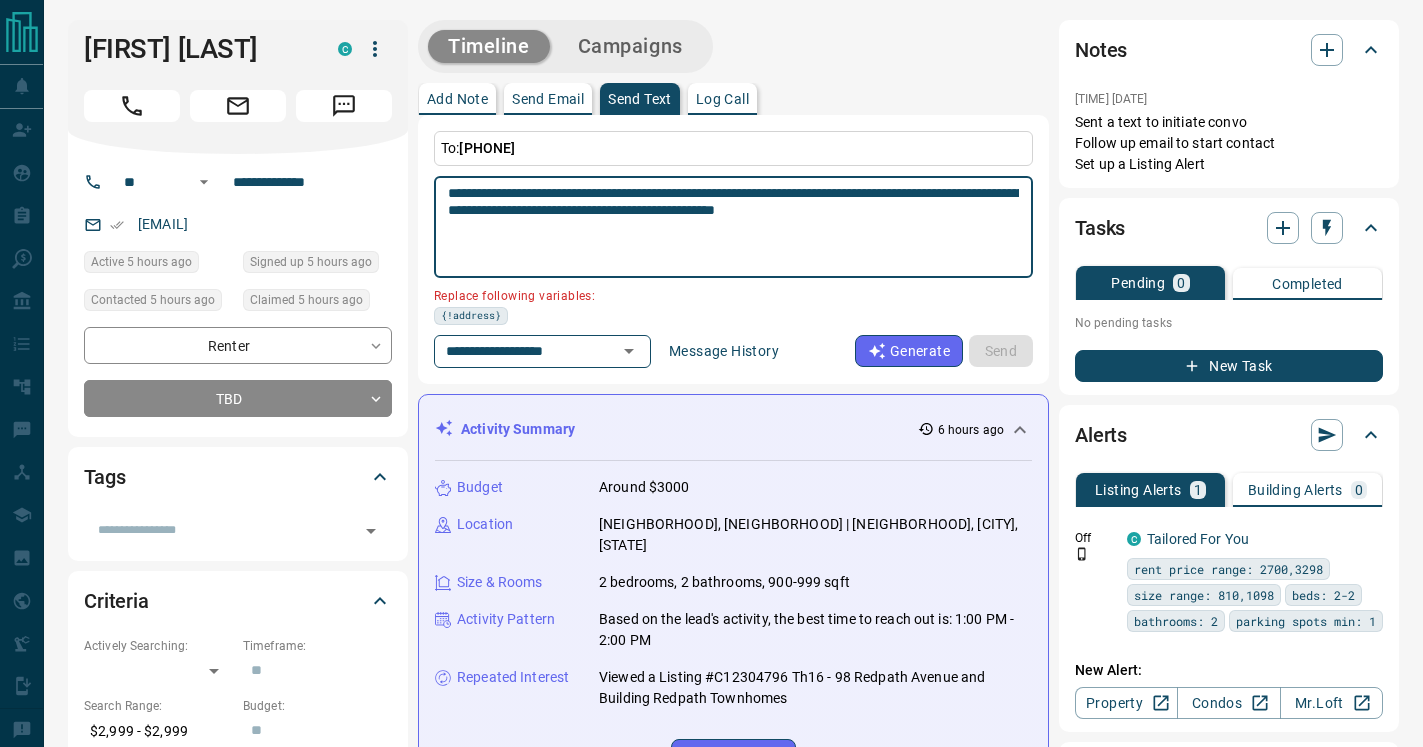 drag, startPoint x: 915, startPoint y: 193, endPoint x: 852, endPoint y: 193, distance: 63 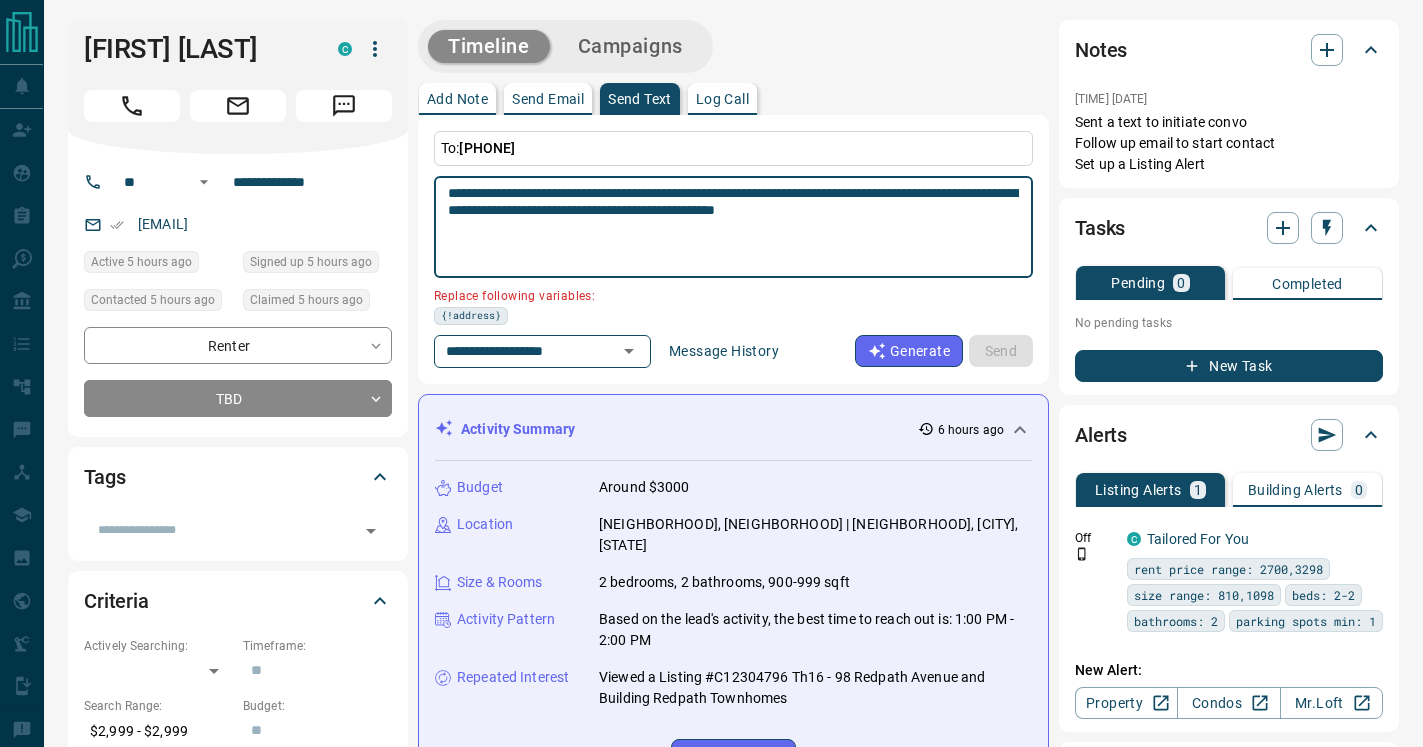 click on "**********" at bounding box center [733, 227] 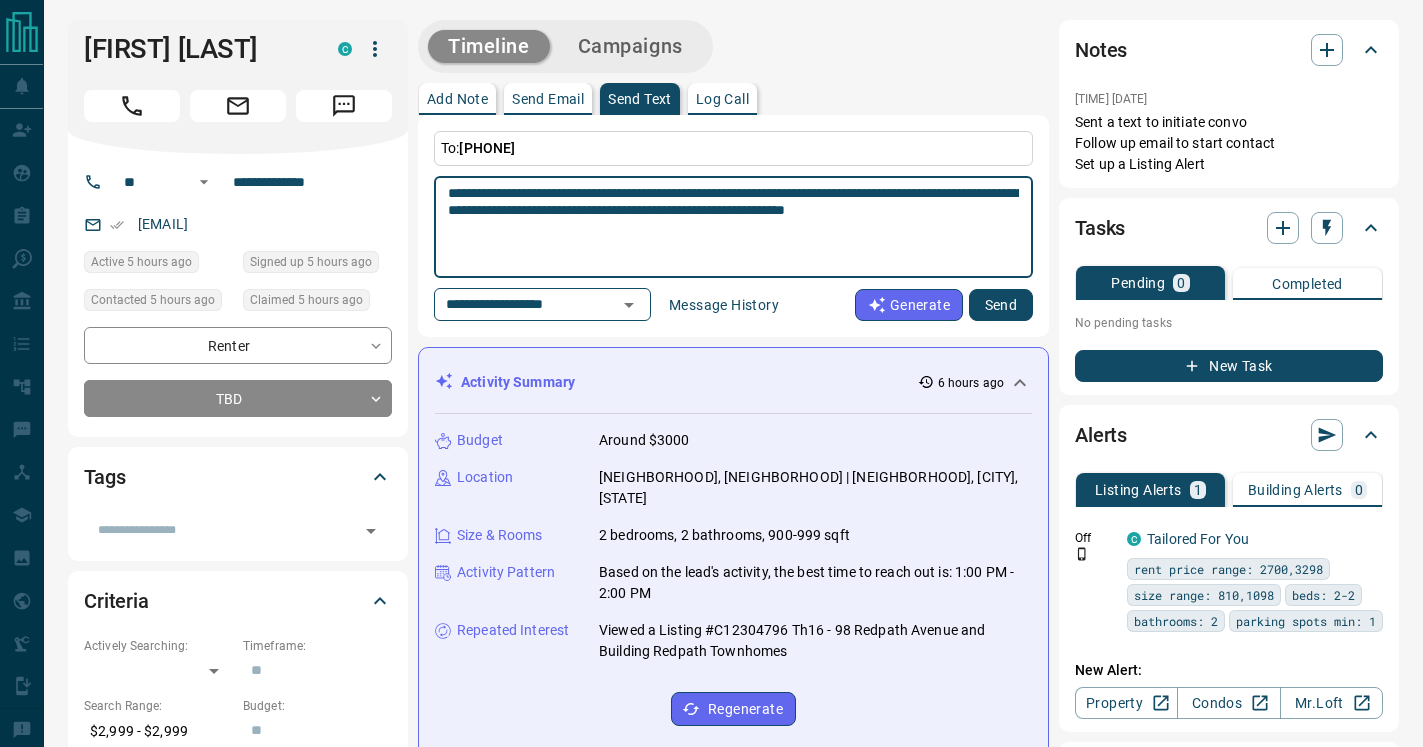 type on "**********" 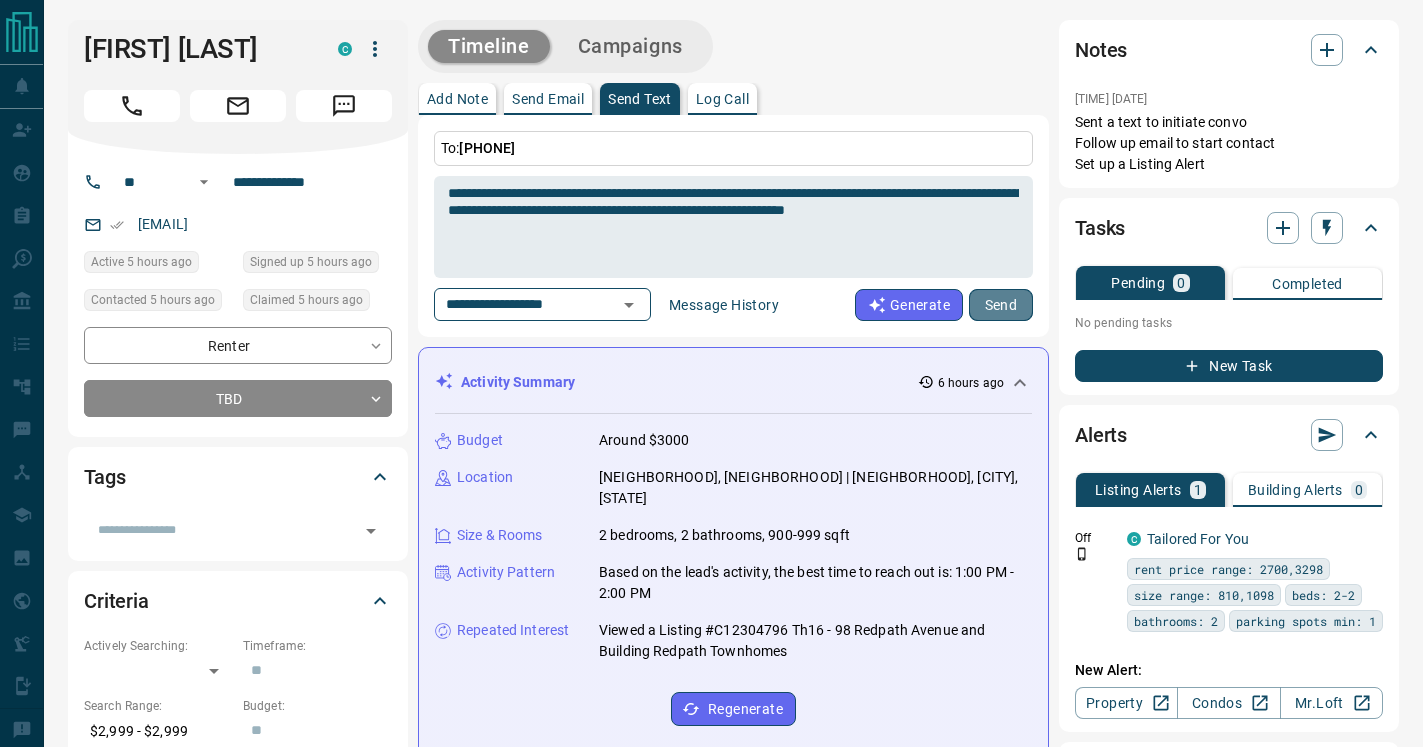 click on "Send" at bounding box center (1001, 305) 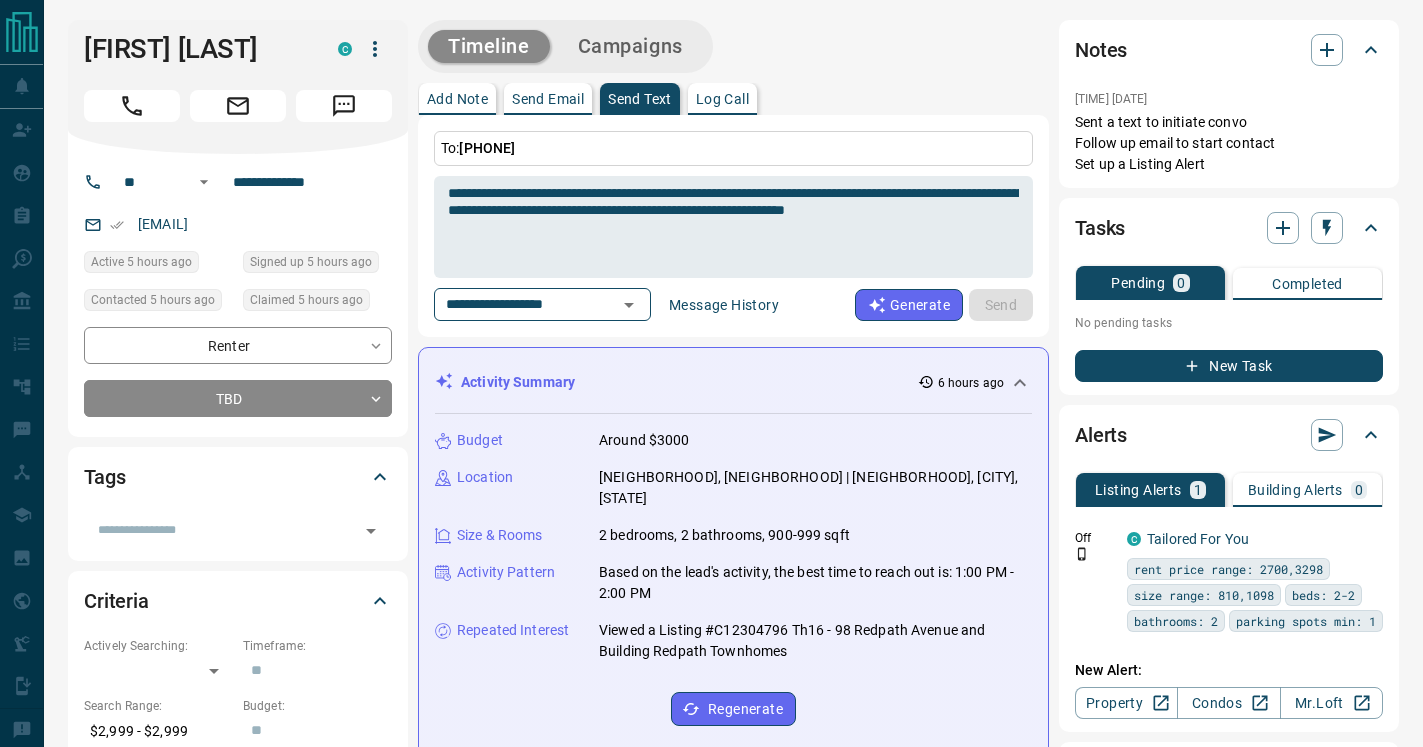 type 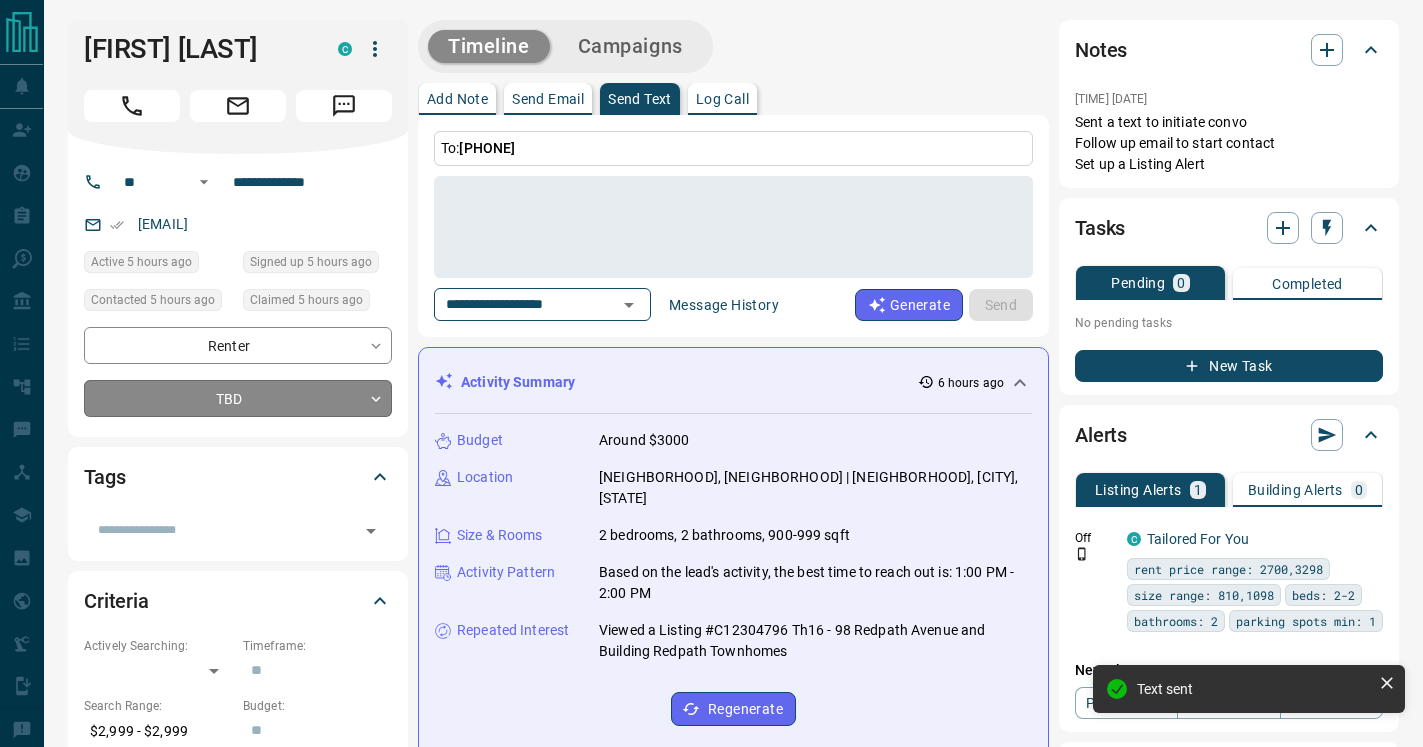 click on "**********" at bounding box center [711, 1062] 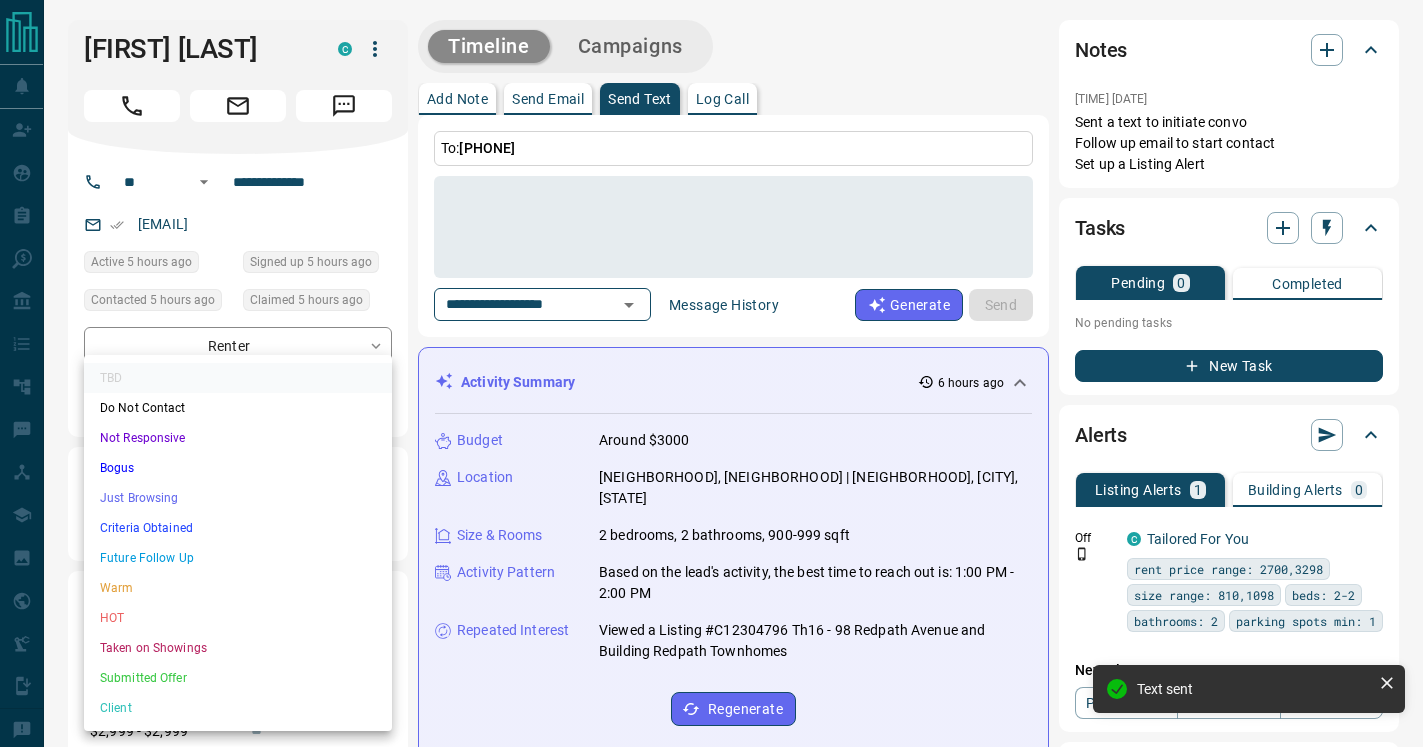 click on "HOT" at bounding box center (238, 618) 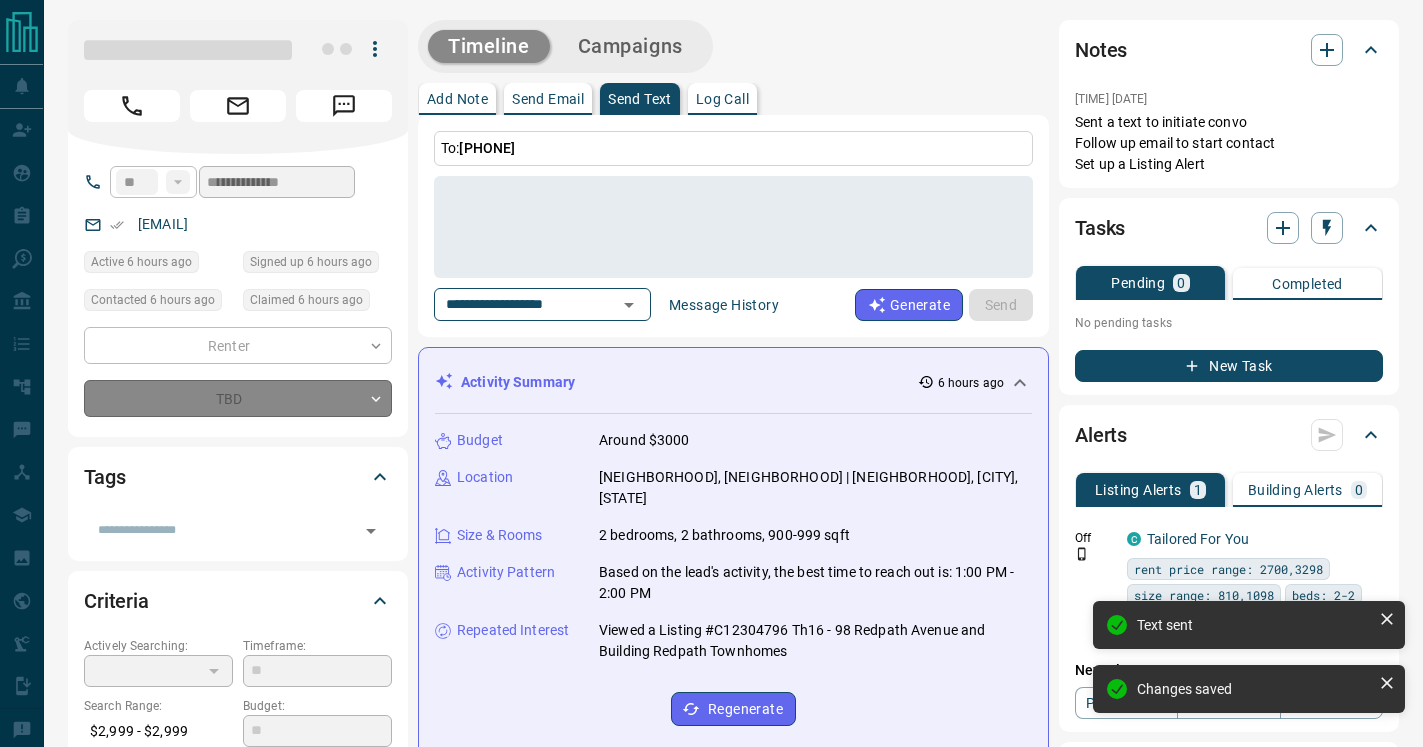 type on "*" 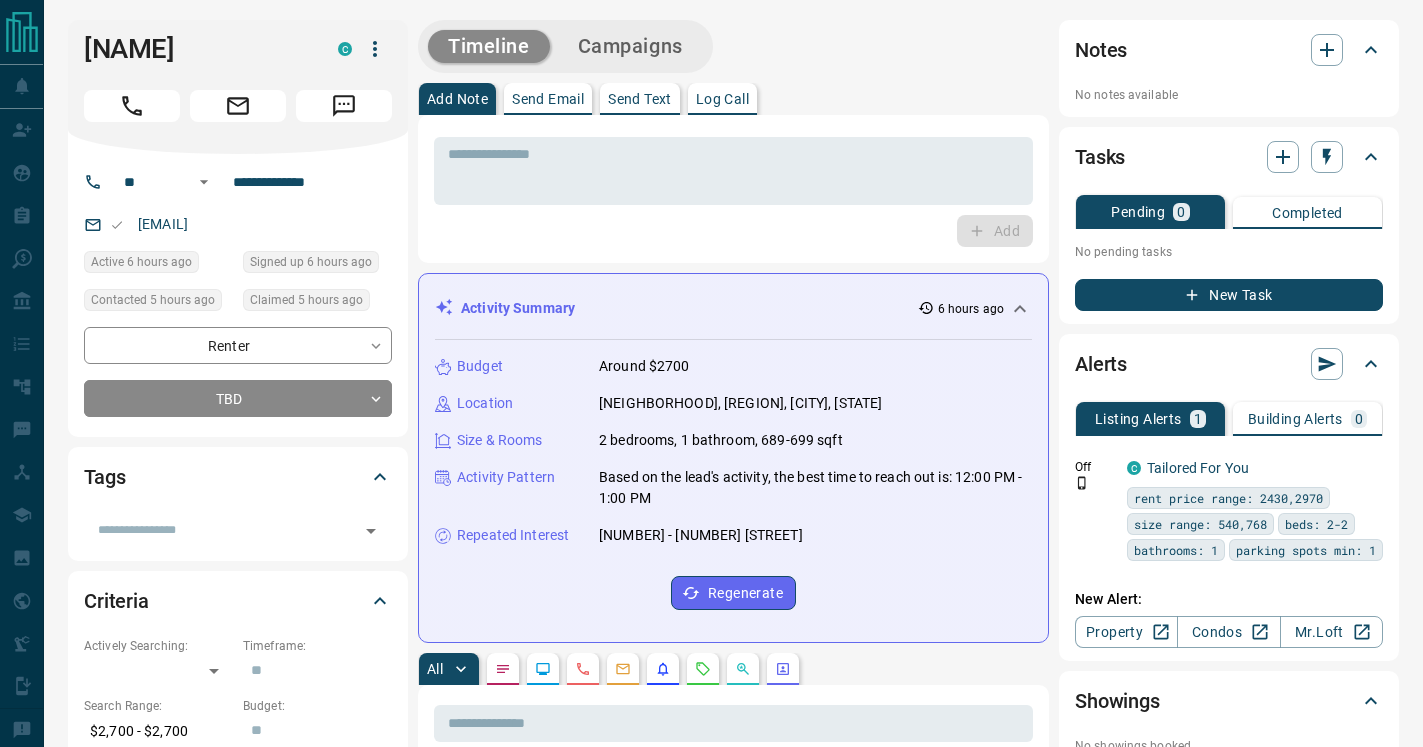 scroll, scrollTop: 0, scrollLeft: 0, axis: both 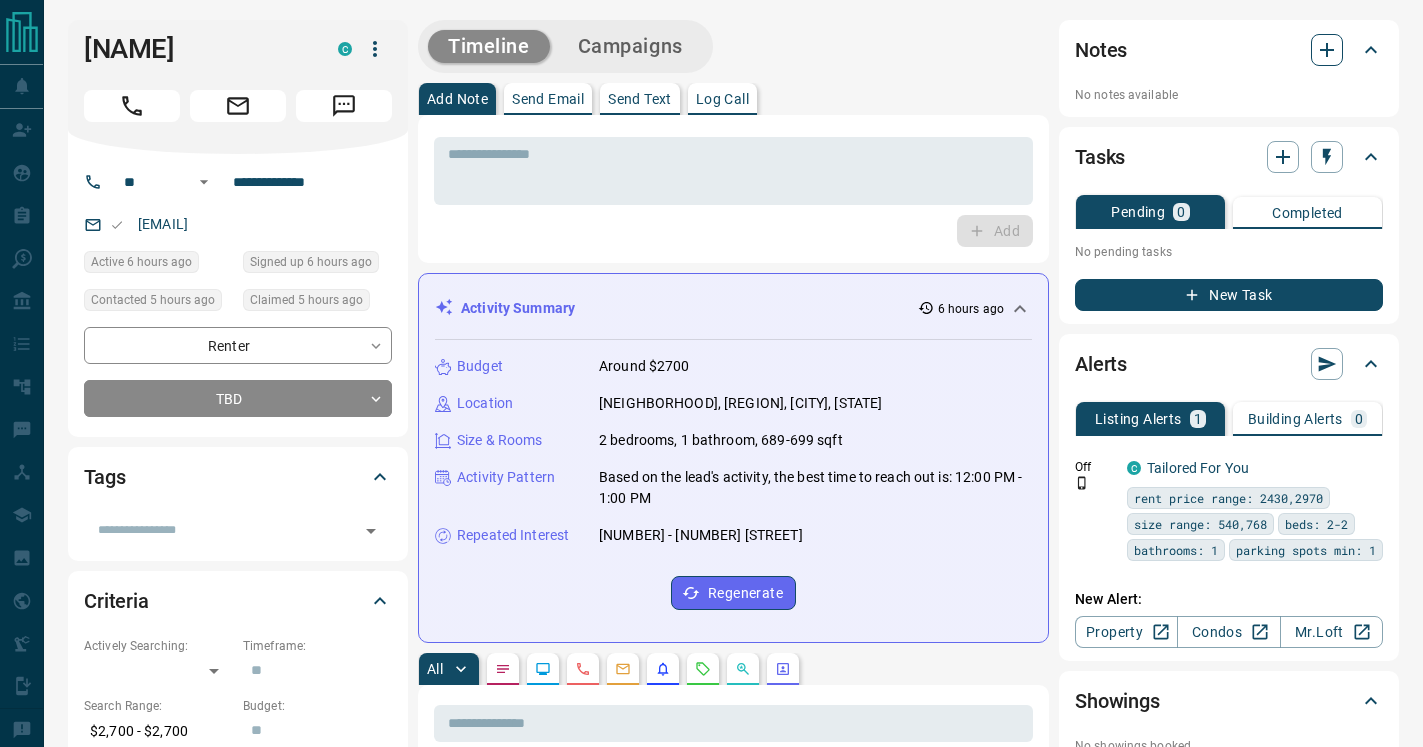 click 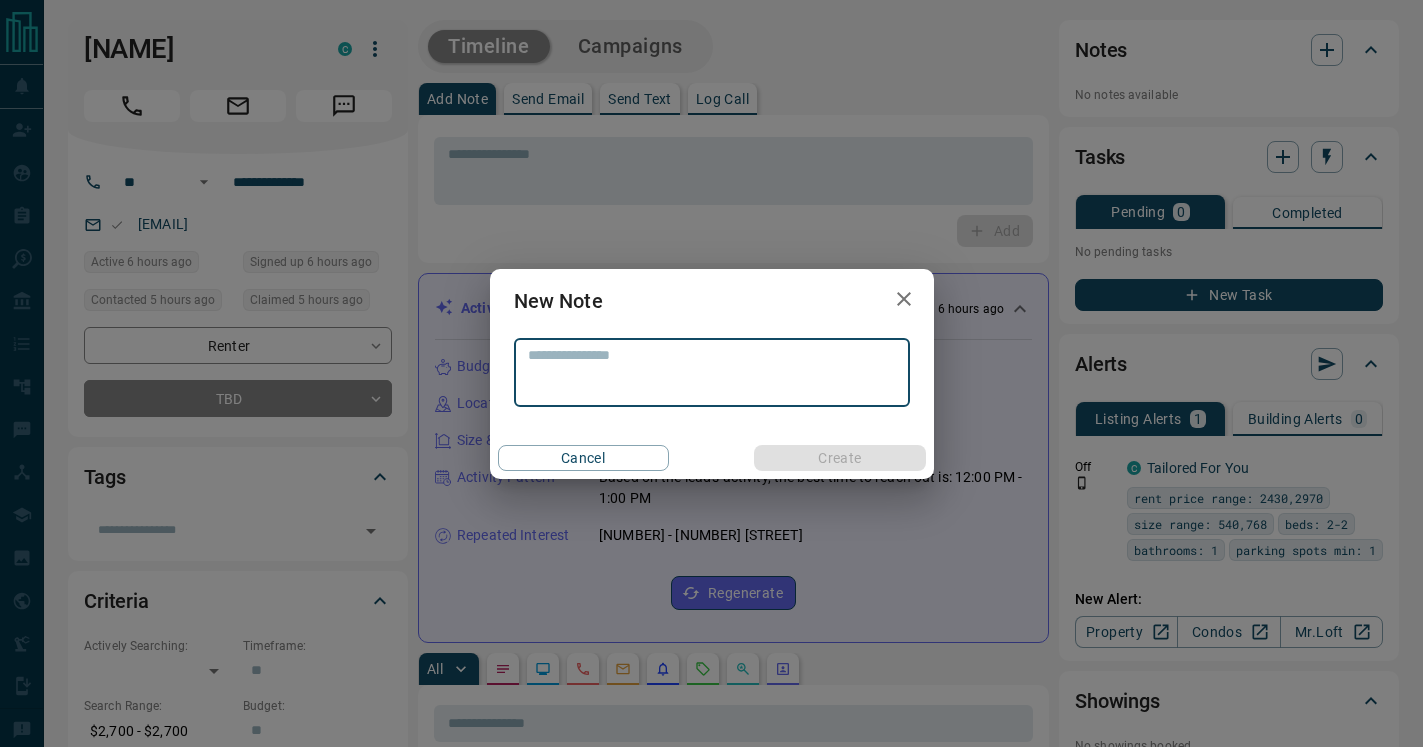 click at bounding box center [712, 372] 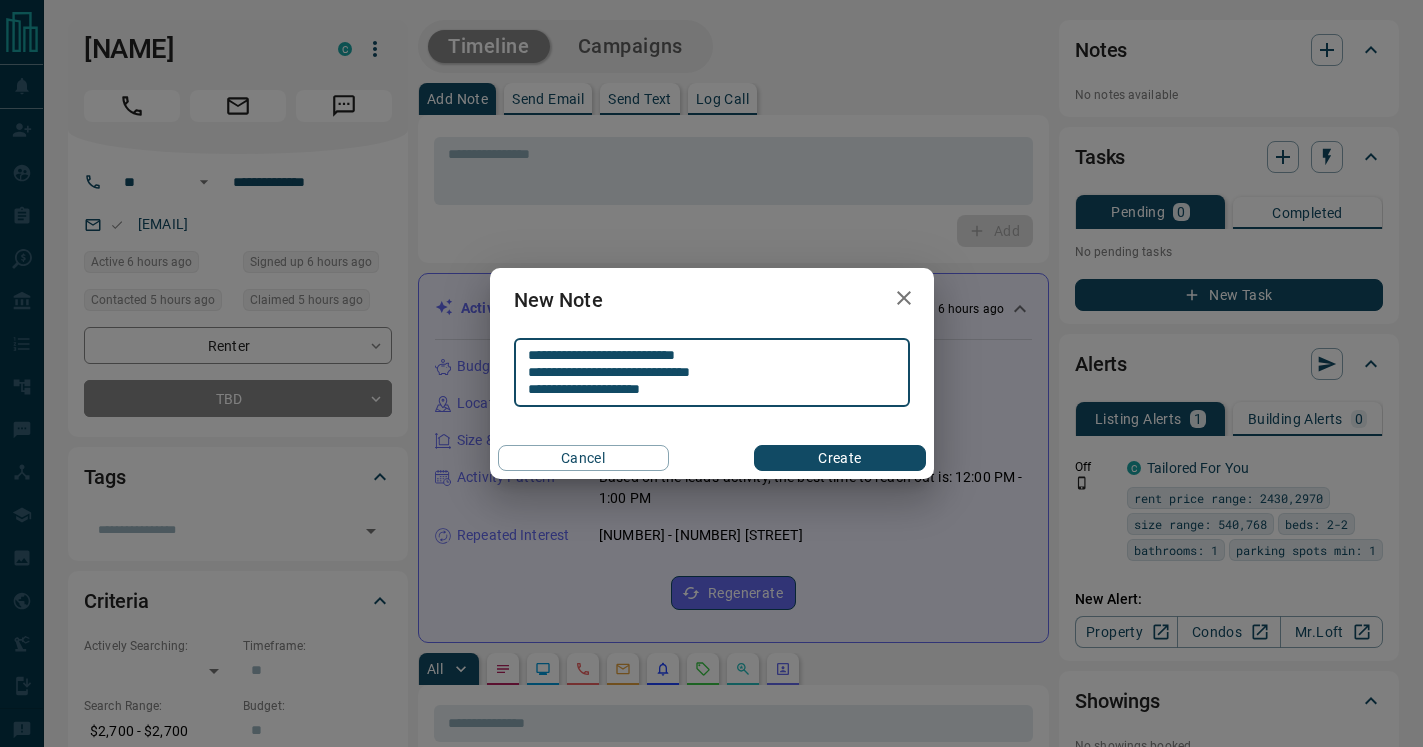 type on "**********" 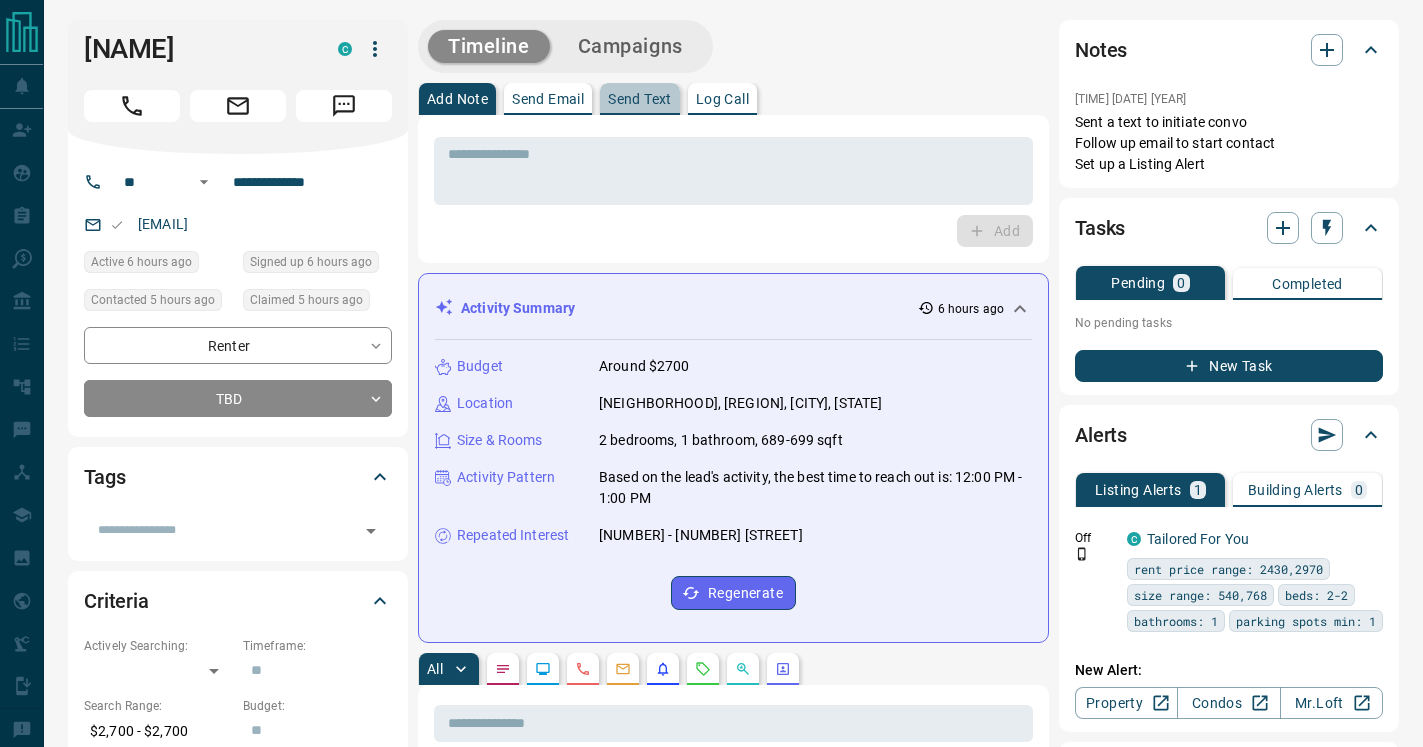click on "Send Text" at bounding box center (640, 99) 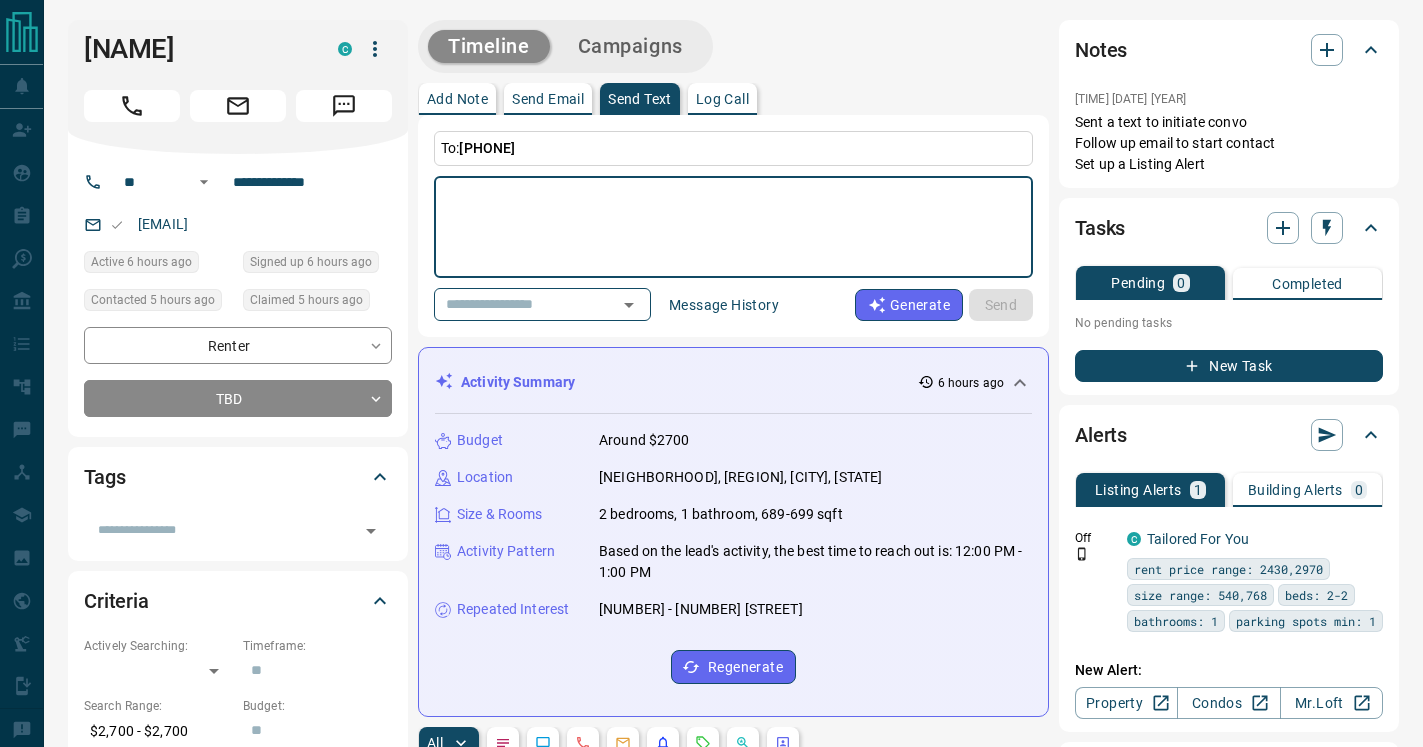 click at bounding box center [733, 227] 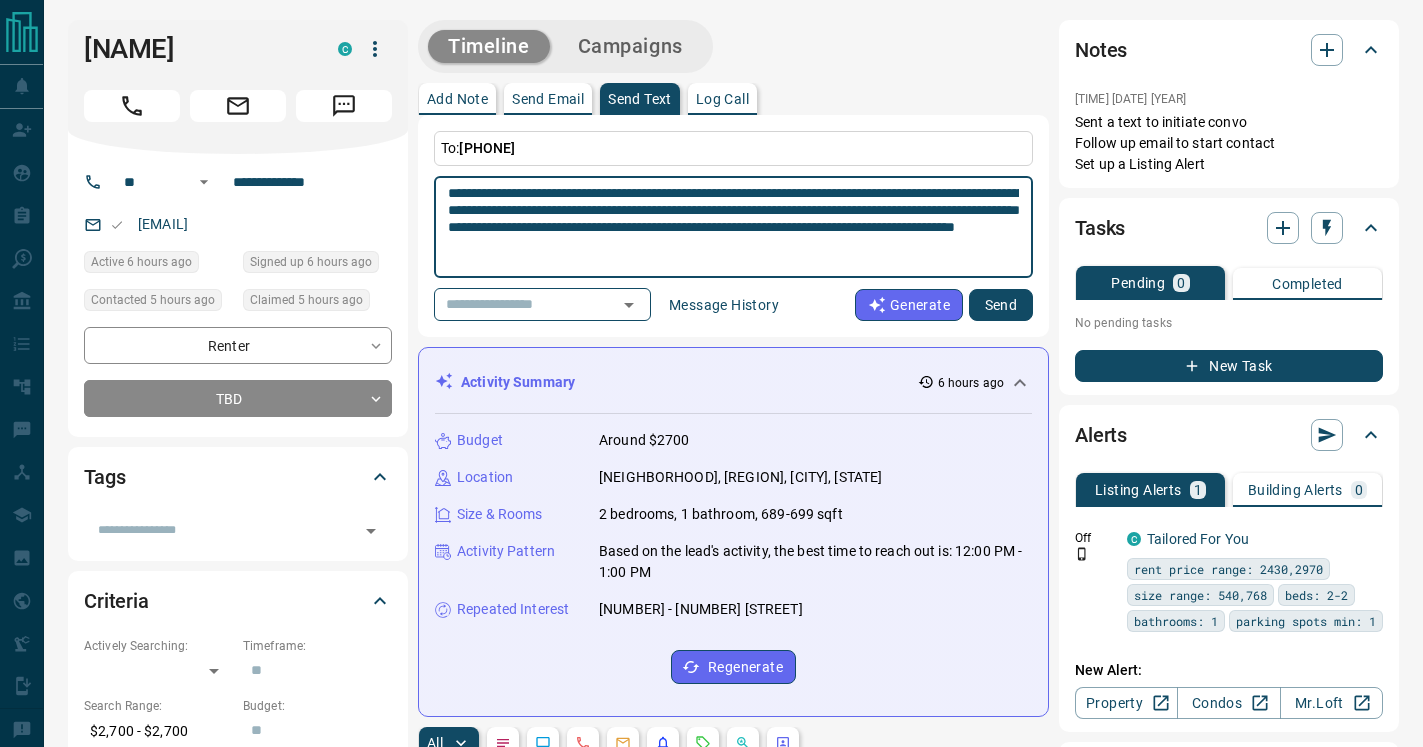 click on "**********" at bounding box center (733, 227) 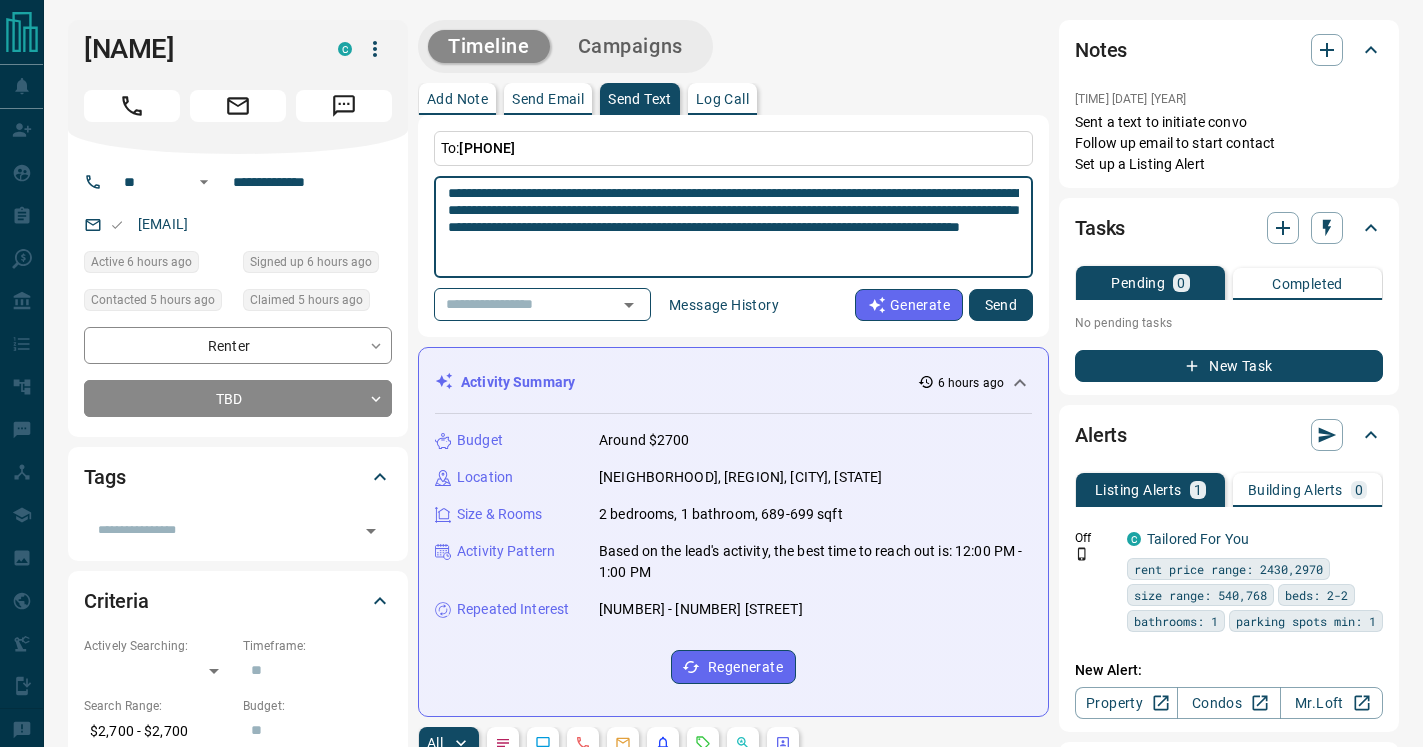 drag, startPoint x: 884, startPoint y: 249, endPoint x: 424, endPoint y: 189, distance: 463.89655 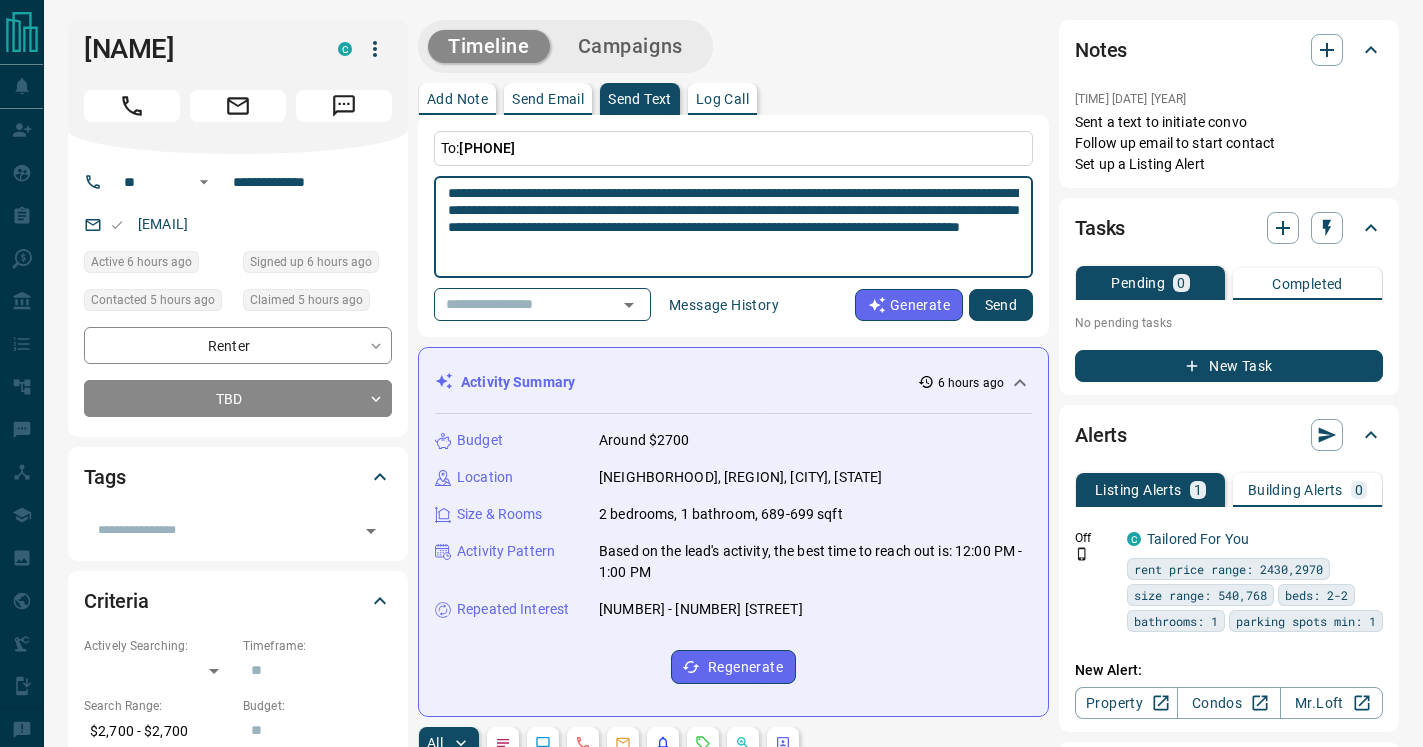 click on "**********" at bounding box center (733, 226) 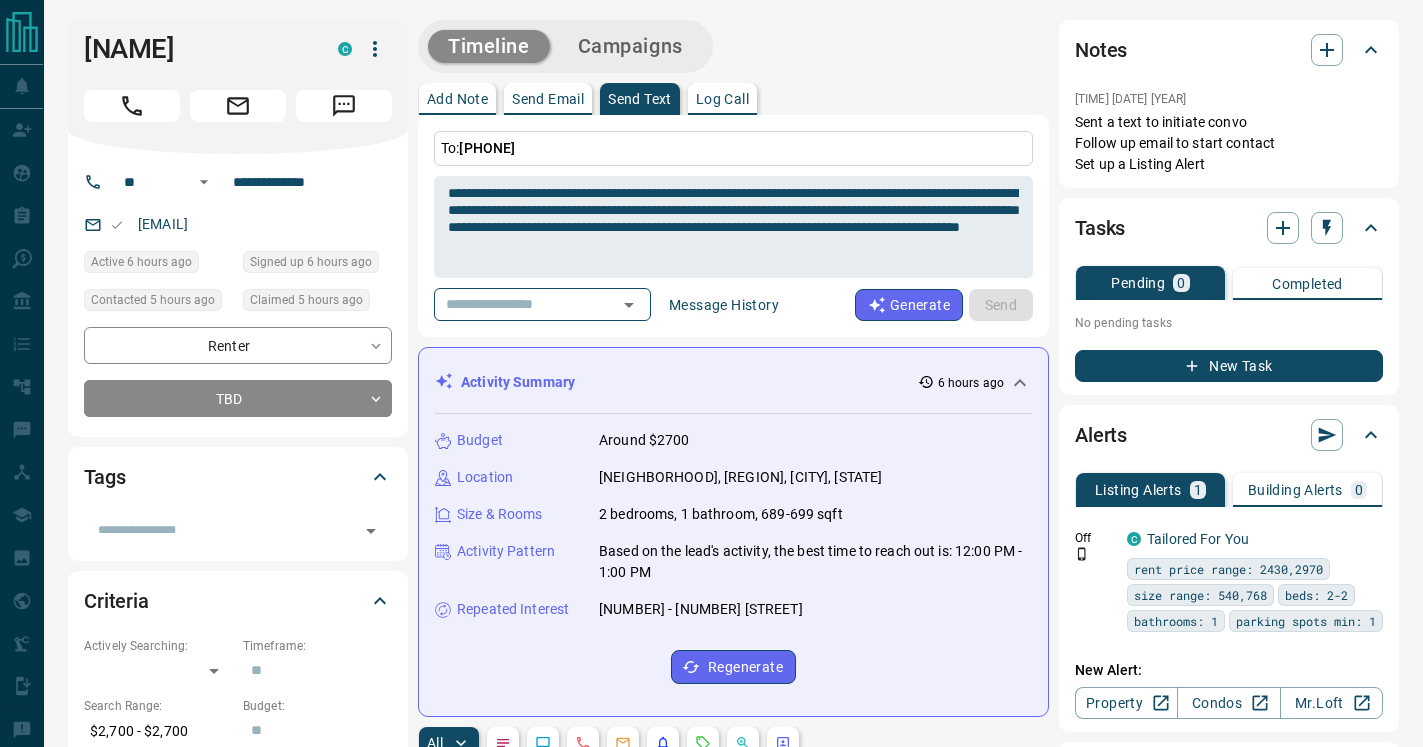 type 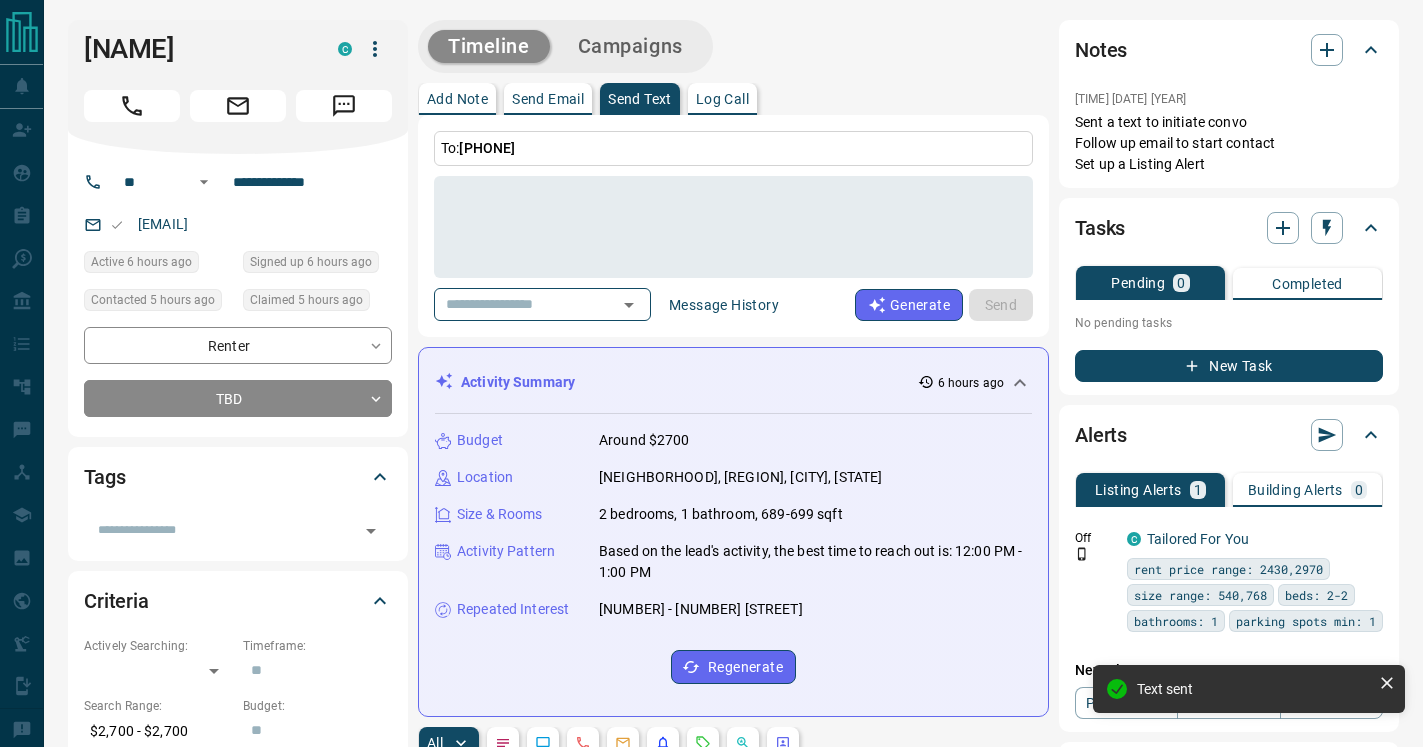 click on "Send Email" at bounding box center [548, 99] 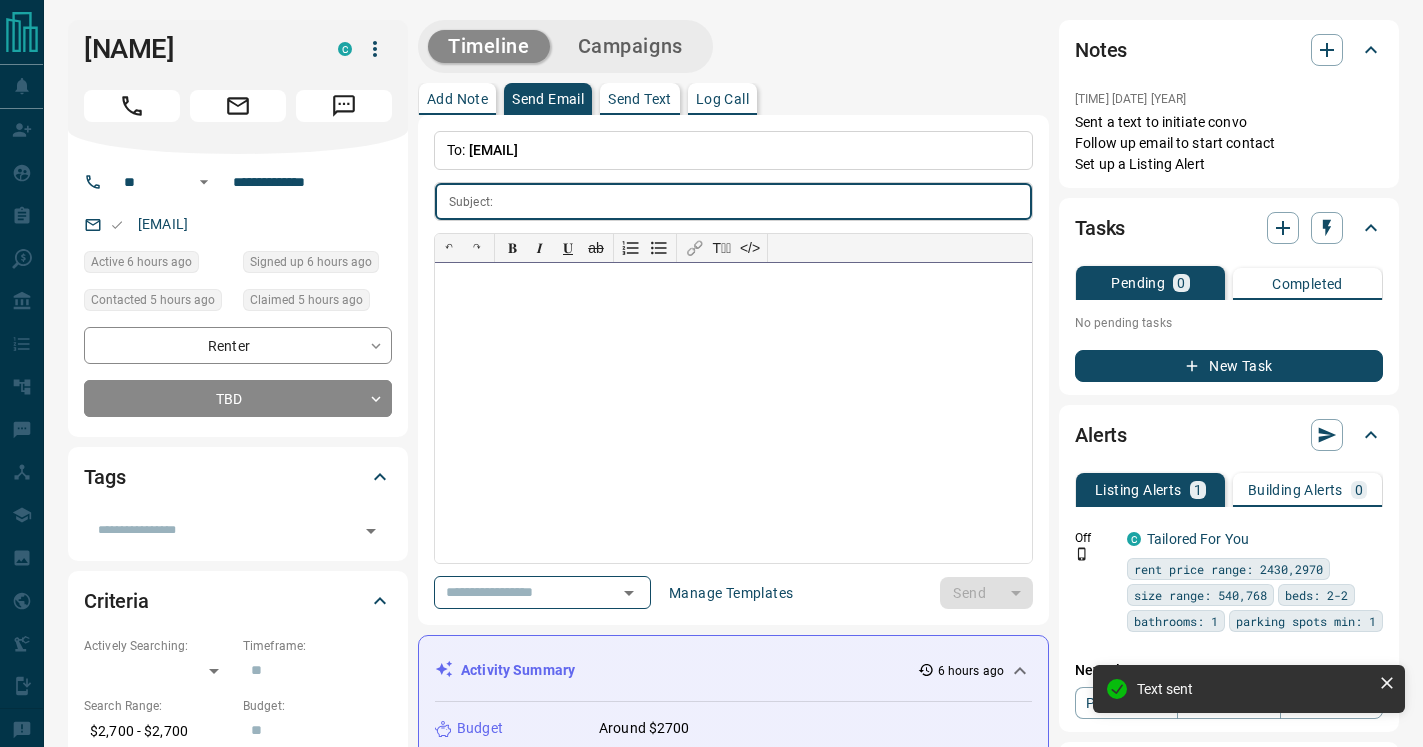 click at bounding box center (733, 413) 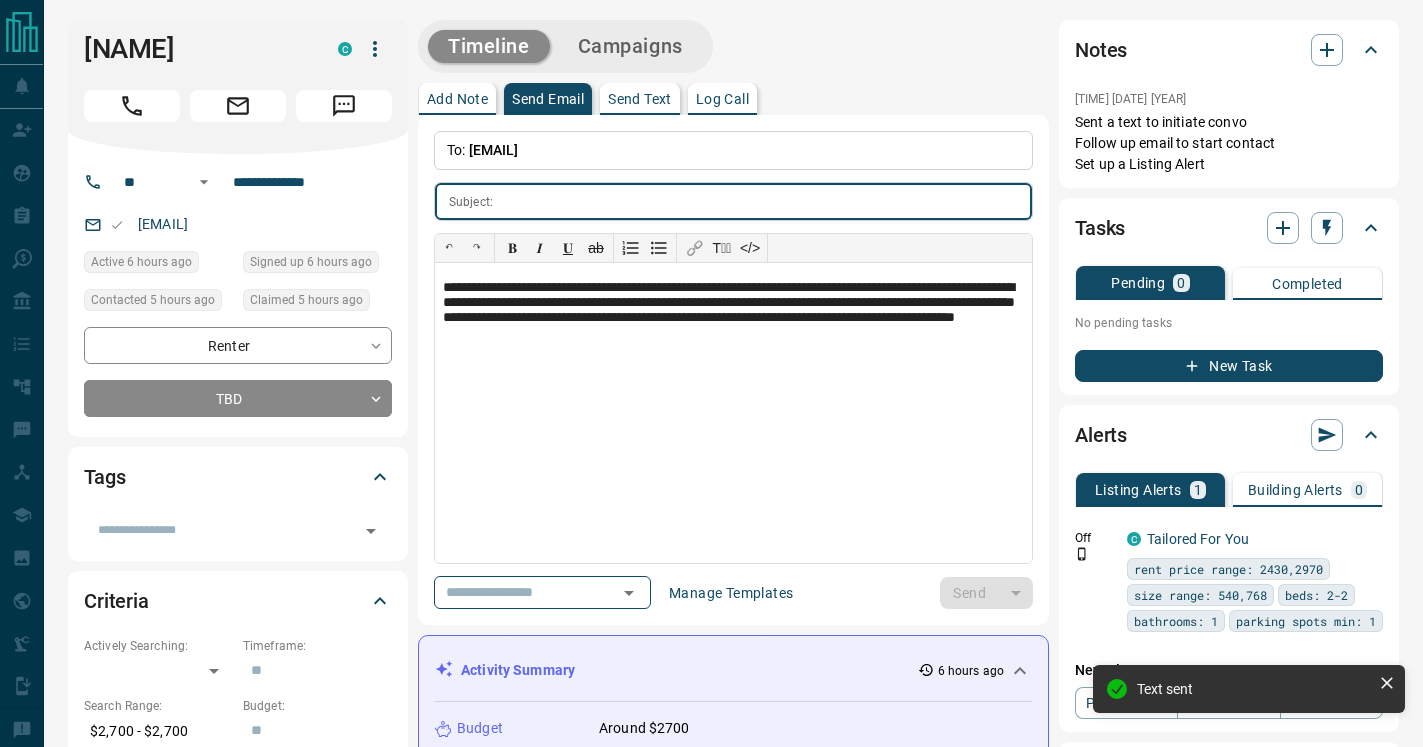 click at bounding box center [766, 201] 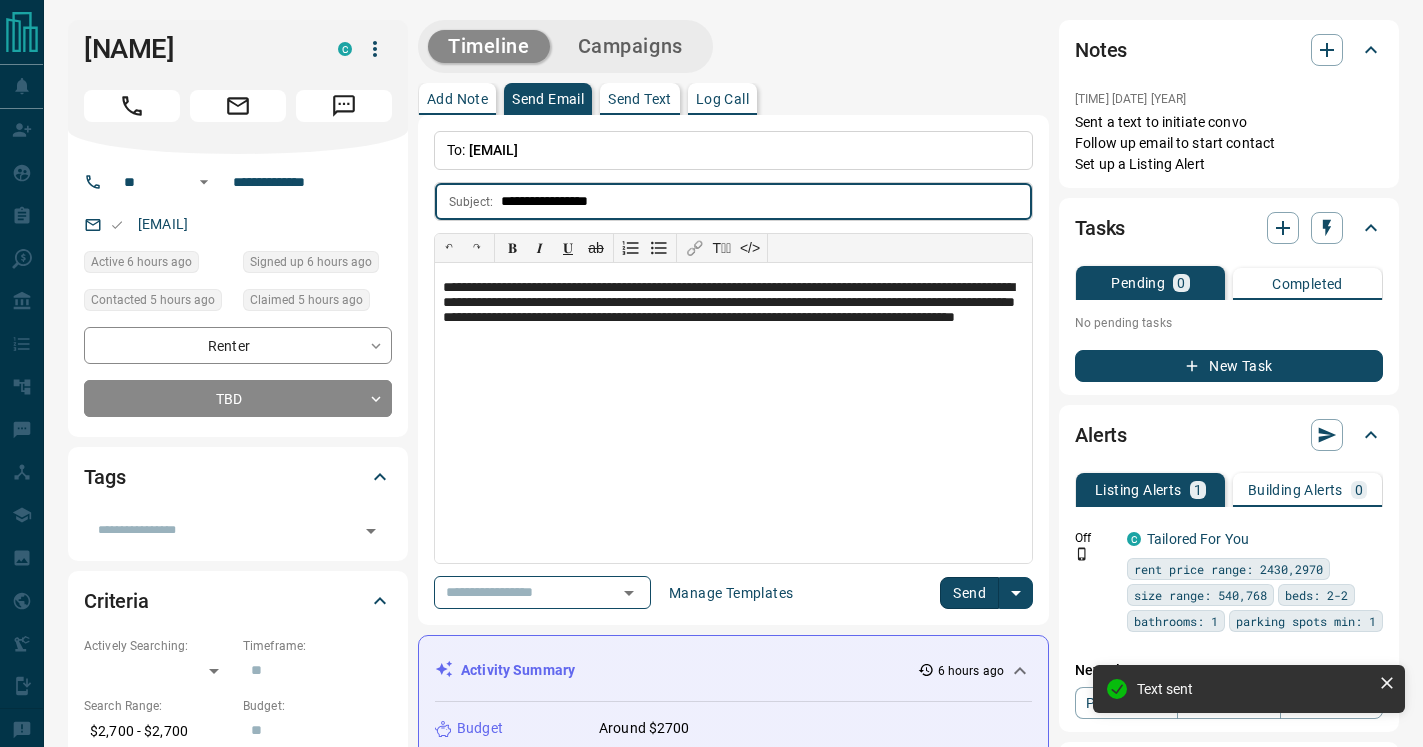 type on "**********" 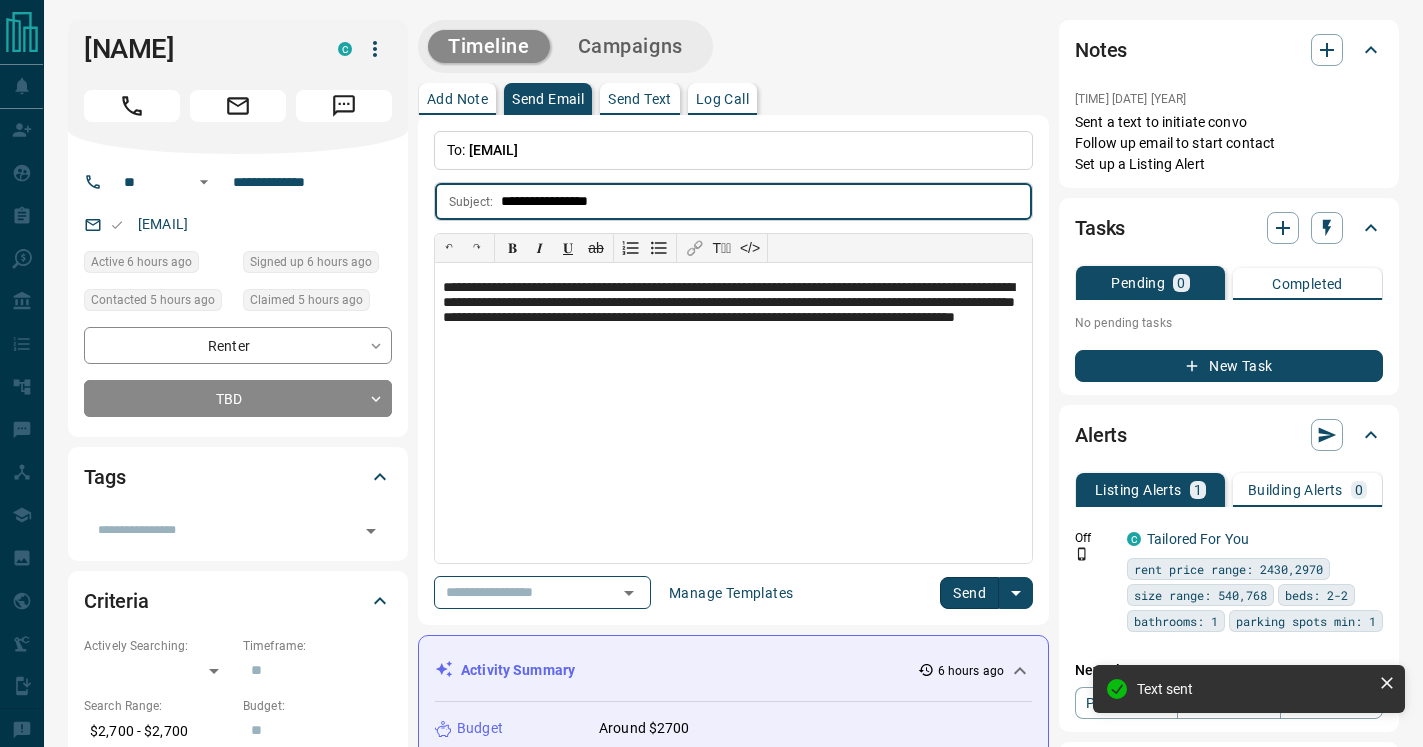 click on "Send" at bounding box center [969, 593] 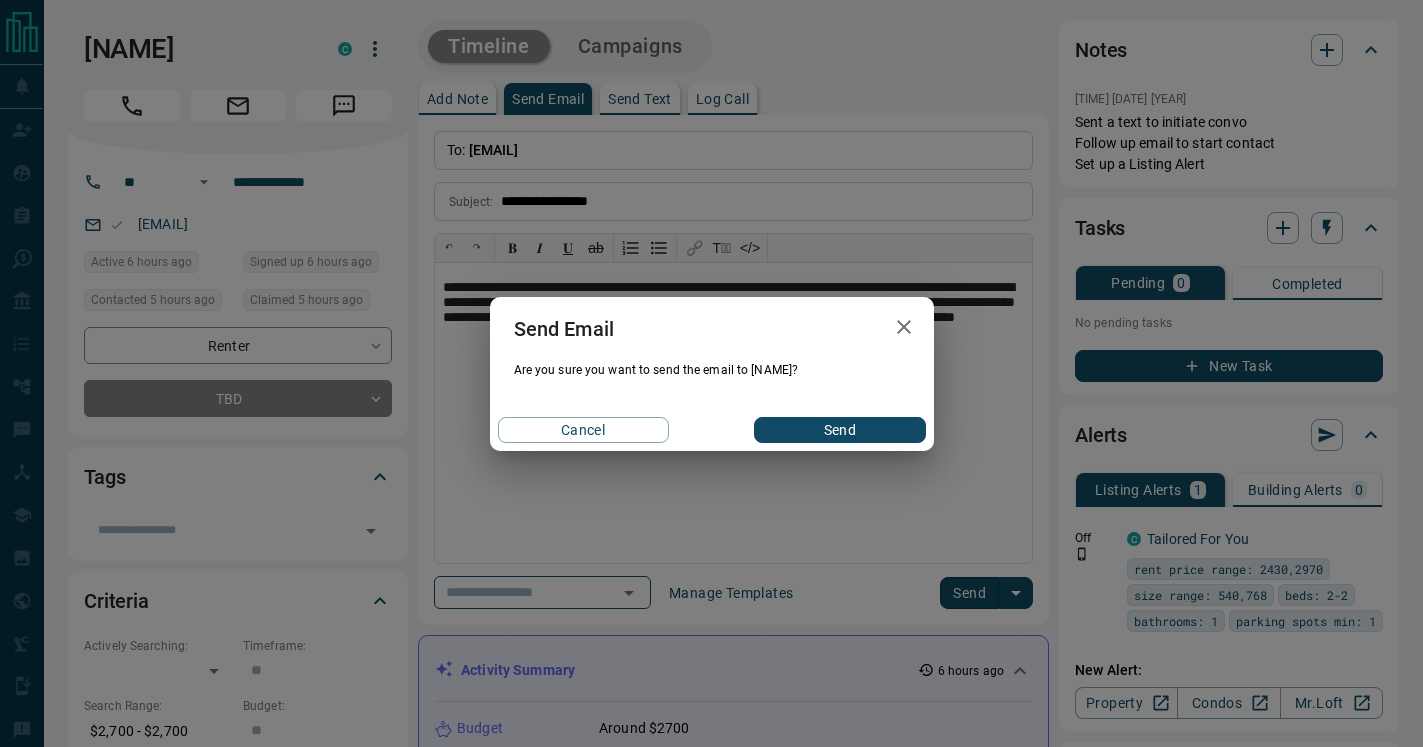 click on "Send" at bounding box center (839, 430) 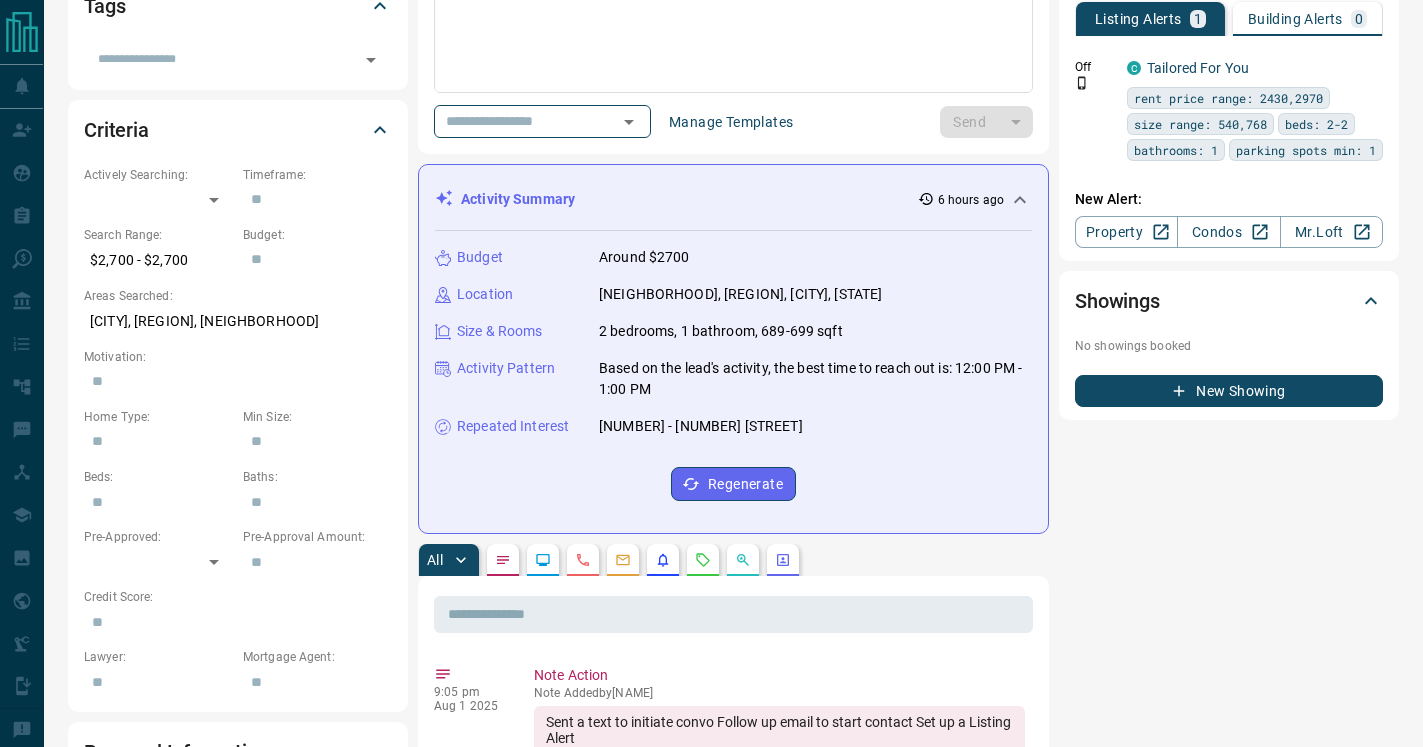 type 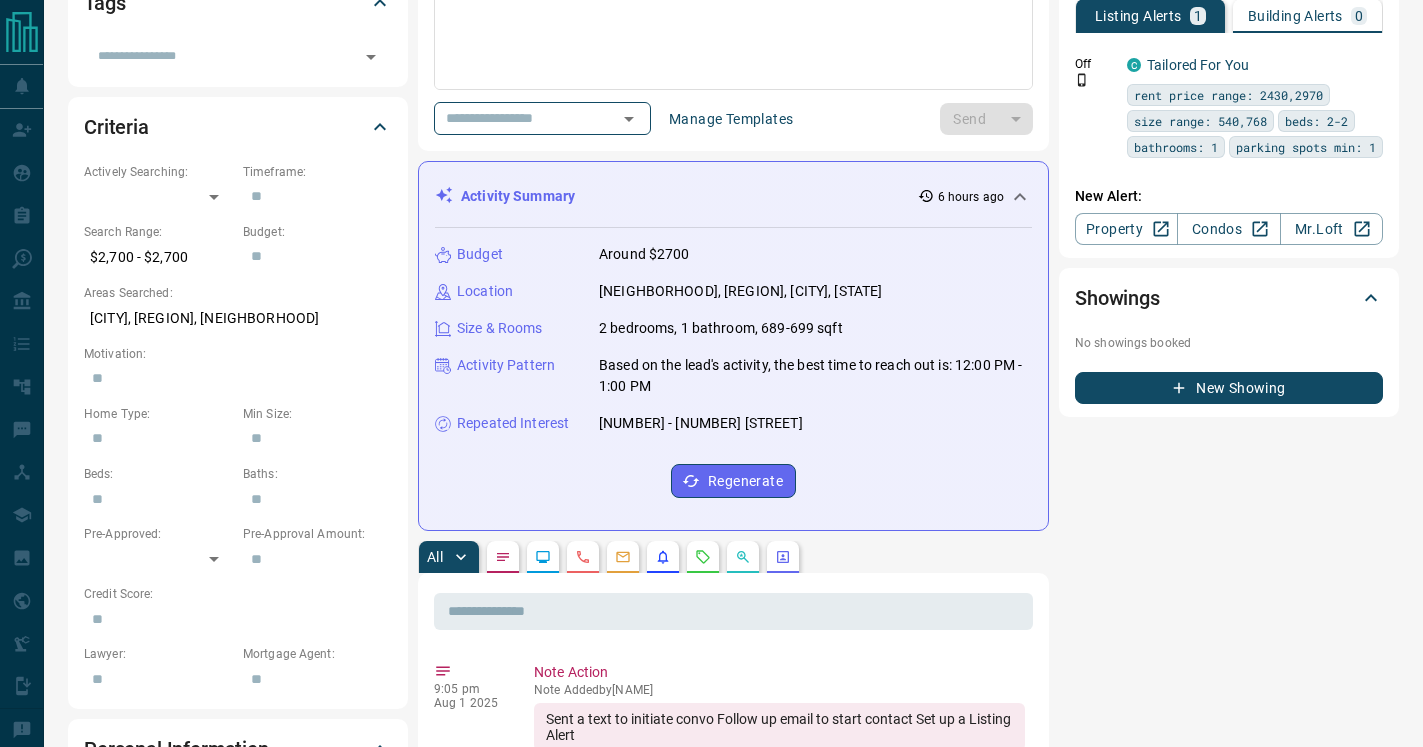 scroll, scrollTop: 476, scrollLeft: 0, axis: vertical 